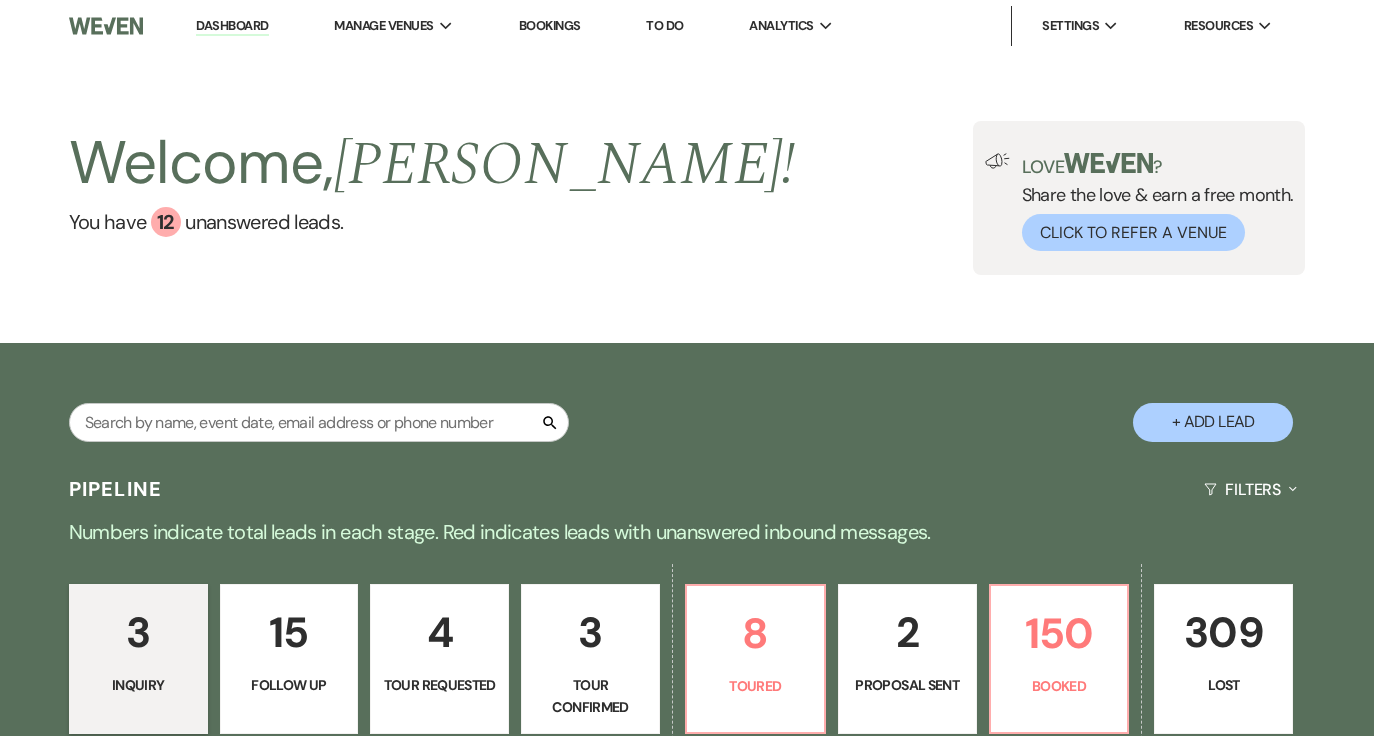 scroll, scrollTop: 0, scrollLeft: 0, axis: both 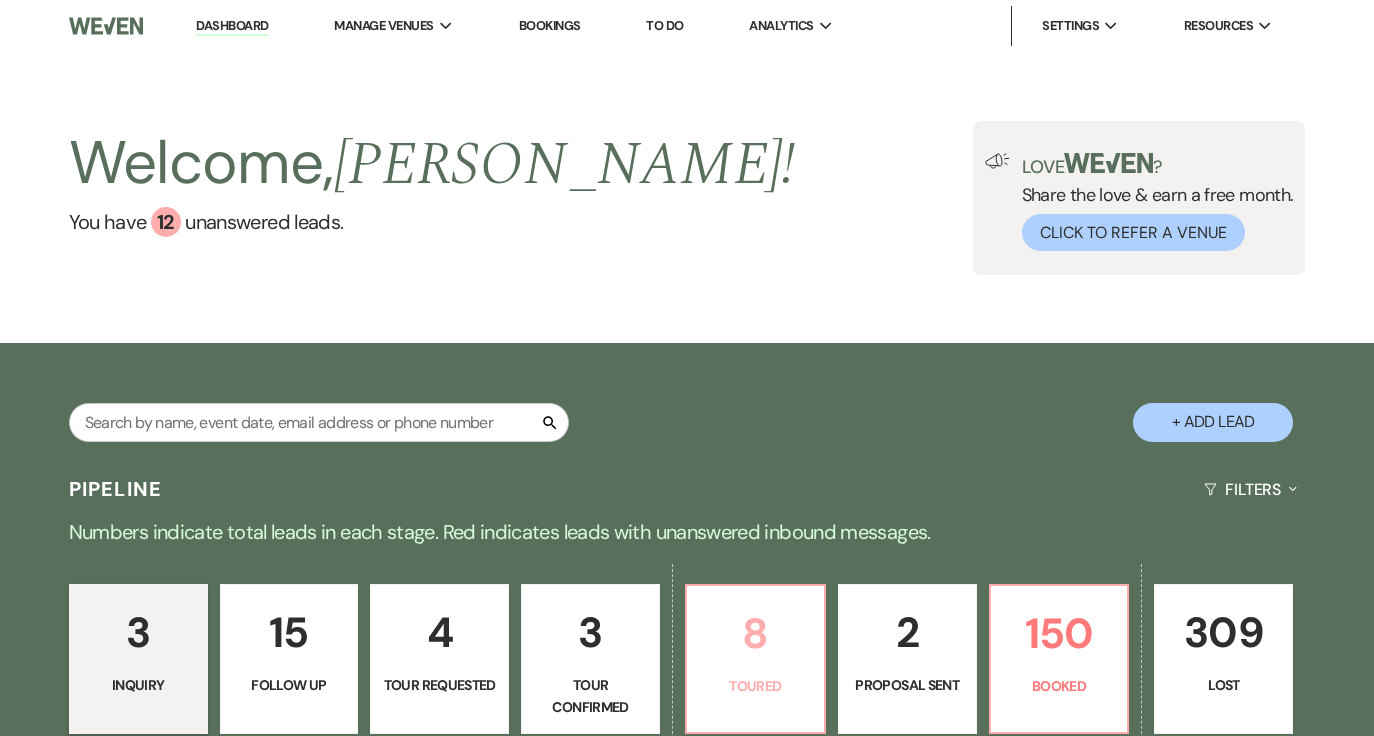 click on "8" at bounding box center [755, 633] 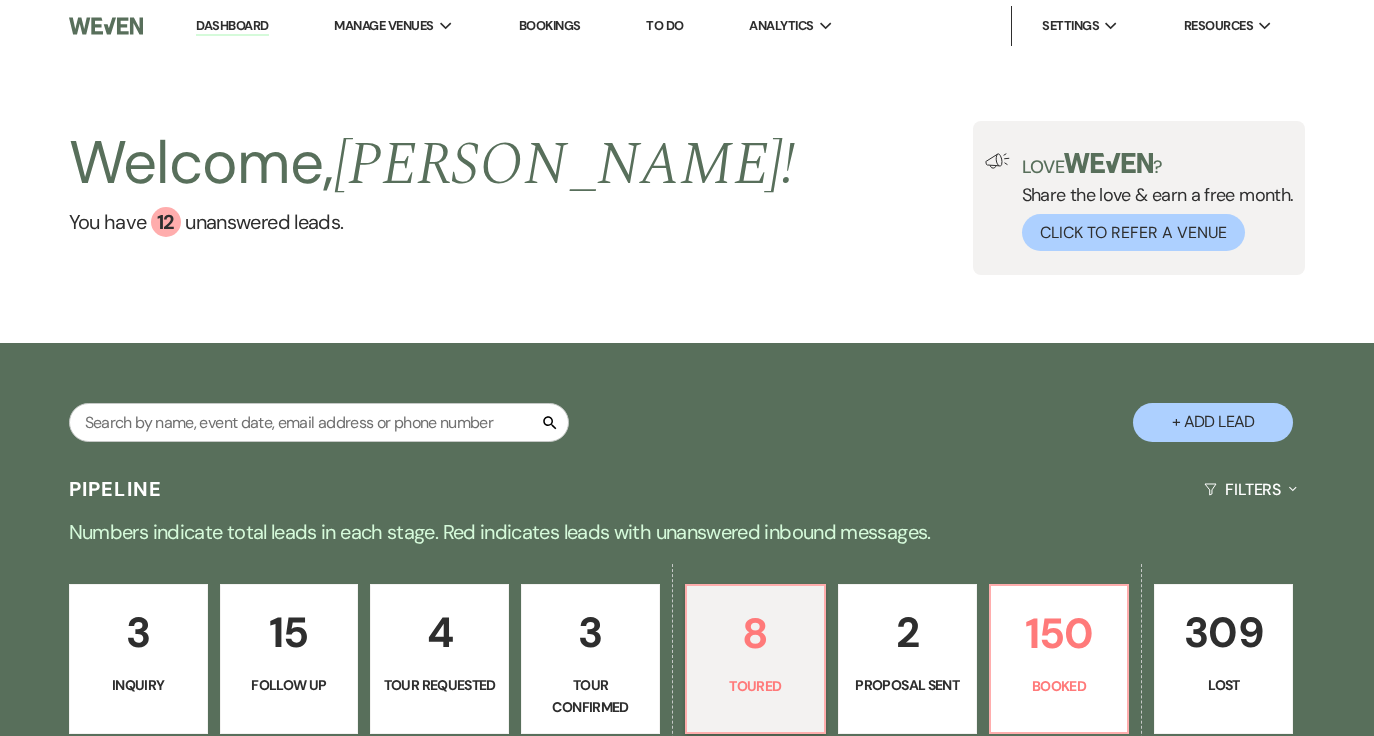 select on "5" 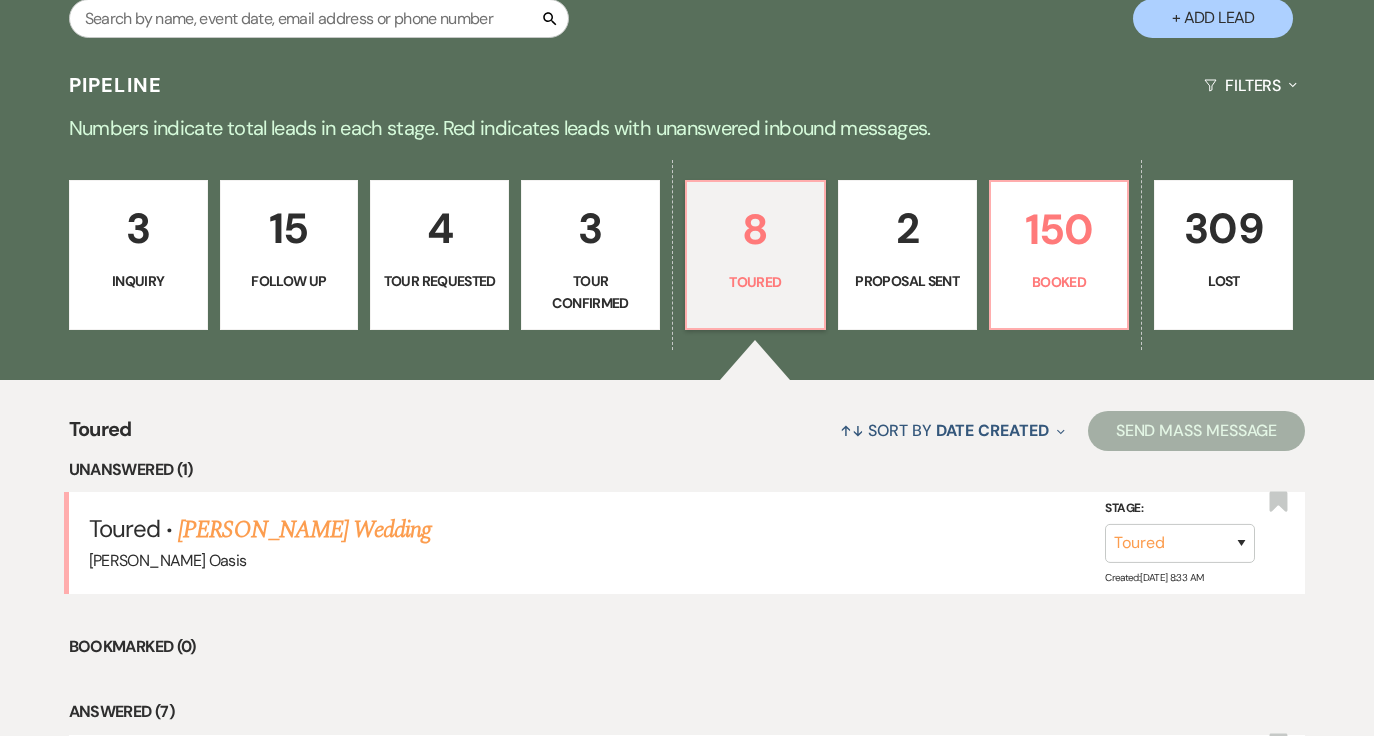 scroll, scrollTop: 437, scrollLeft: 0, axis: vertical 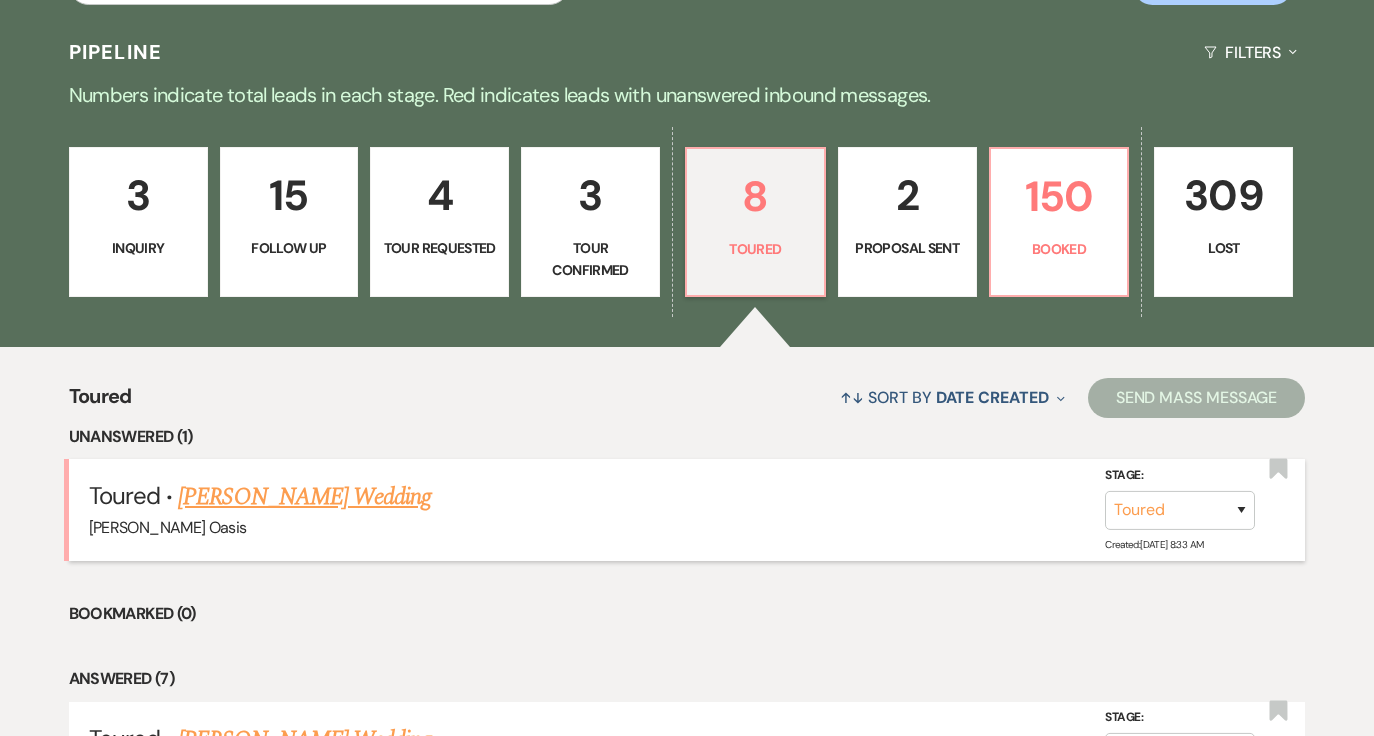 click on "[PERSON_NAME] Wedding" at bounding box center [304, 497] 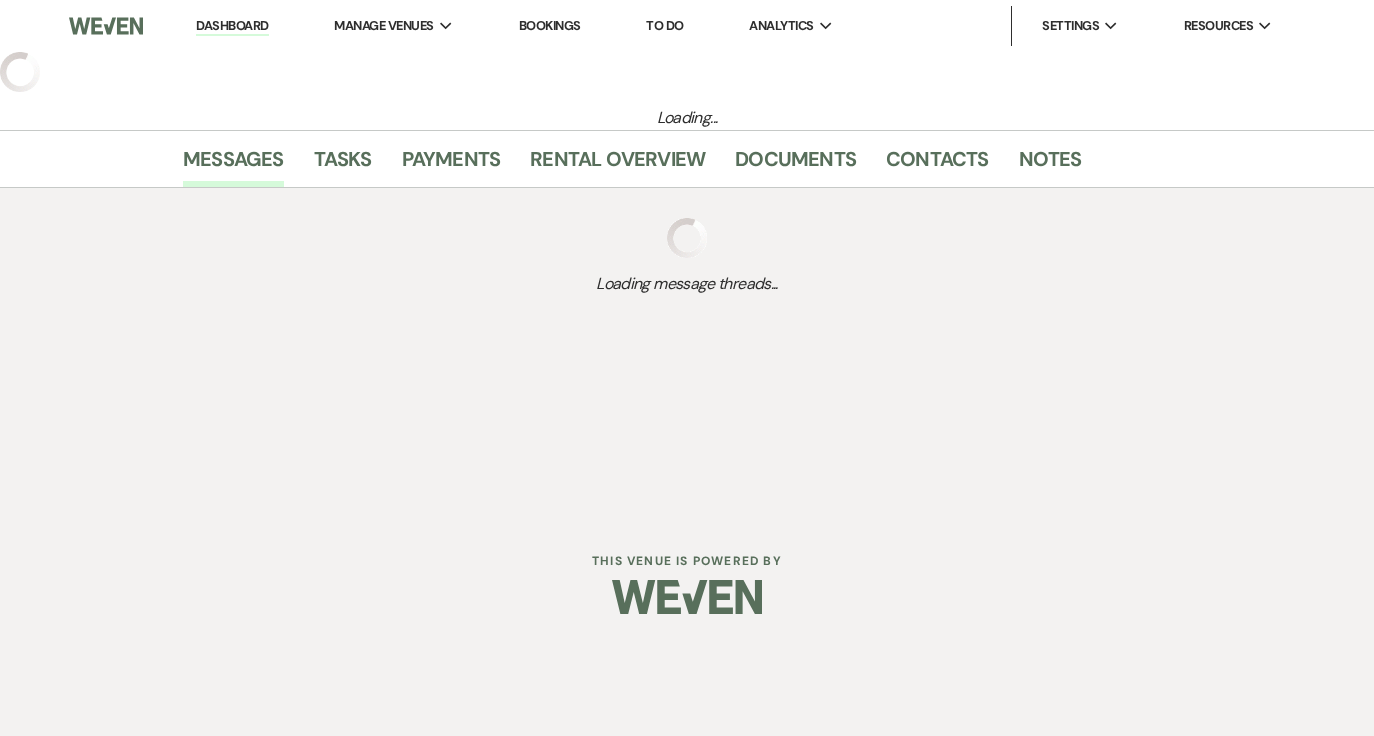 select on "5" 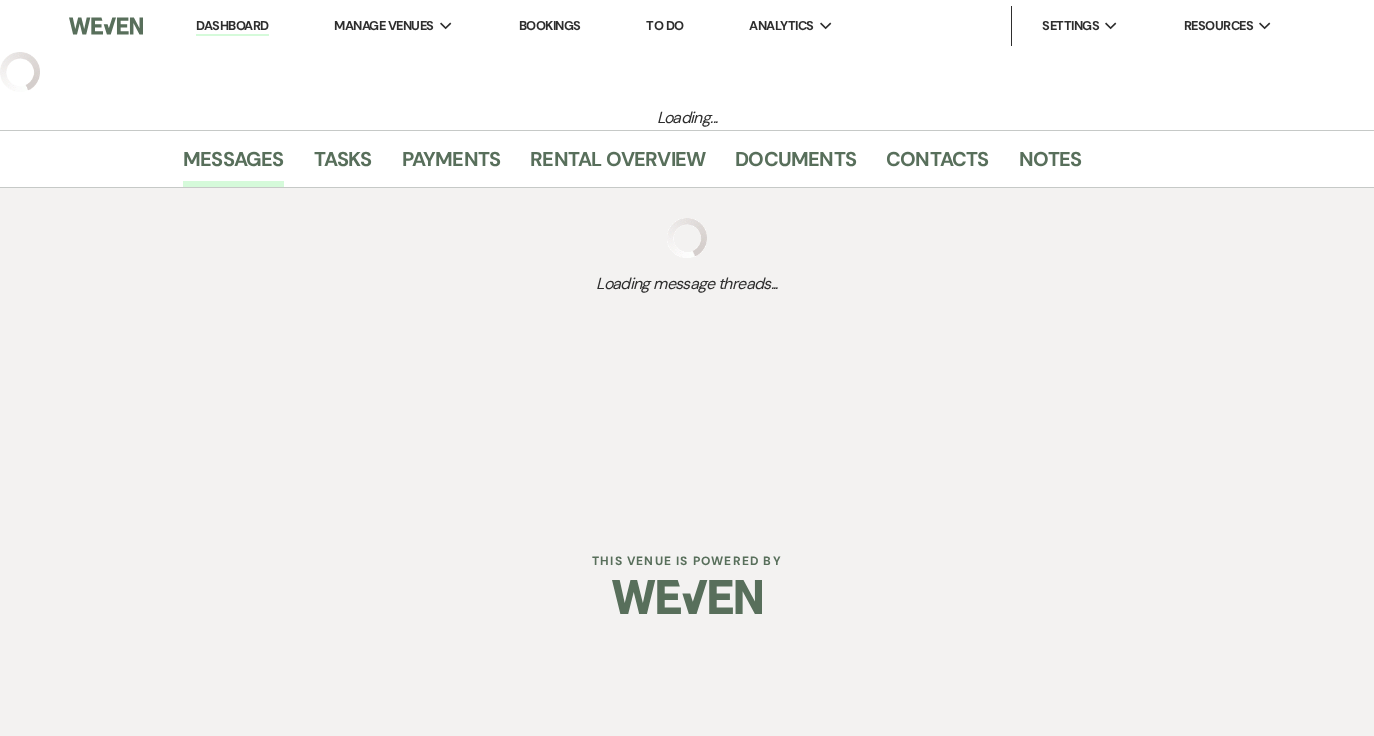 select on "5" 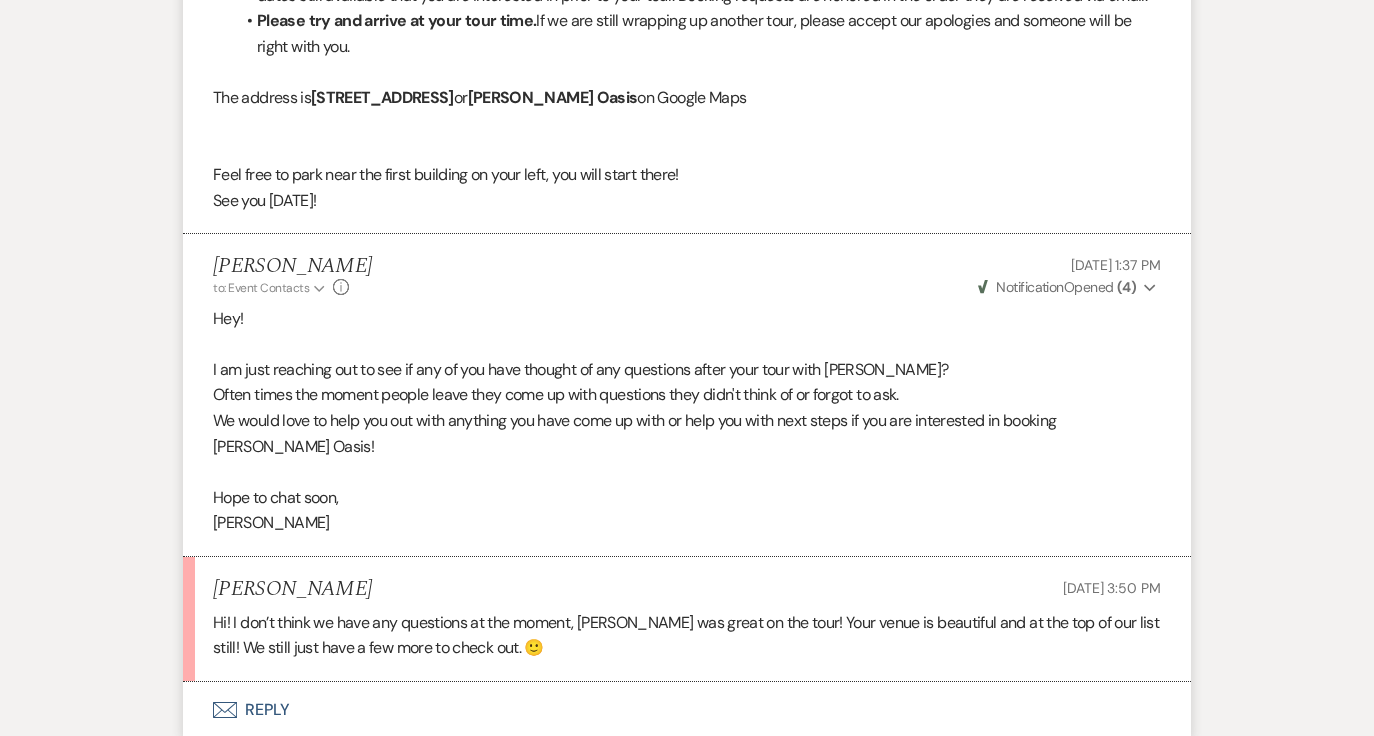 scroll, scrollTop: 2868, scrollLeft: 0, axis: vertical 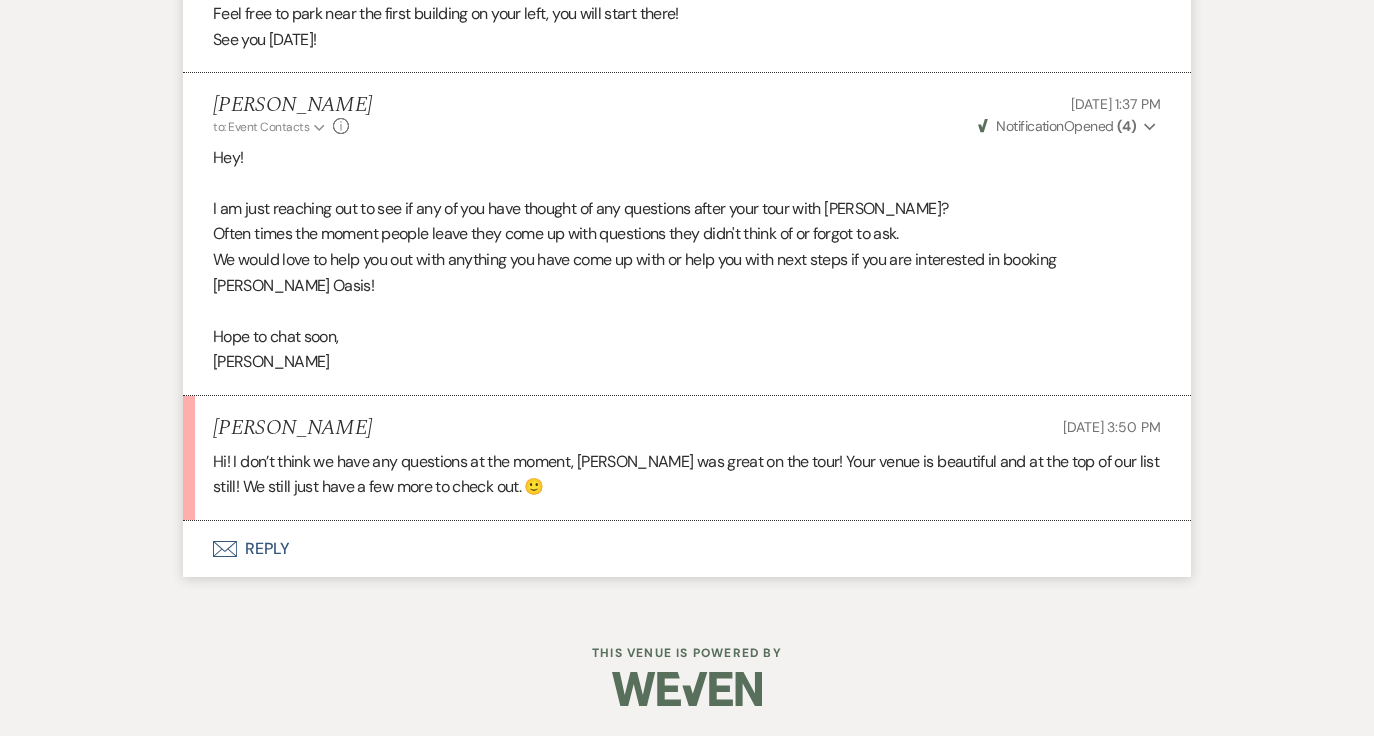 click on "Envelope Reply" at bounding box center (687, 549) 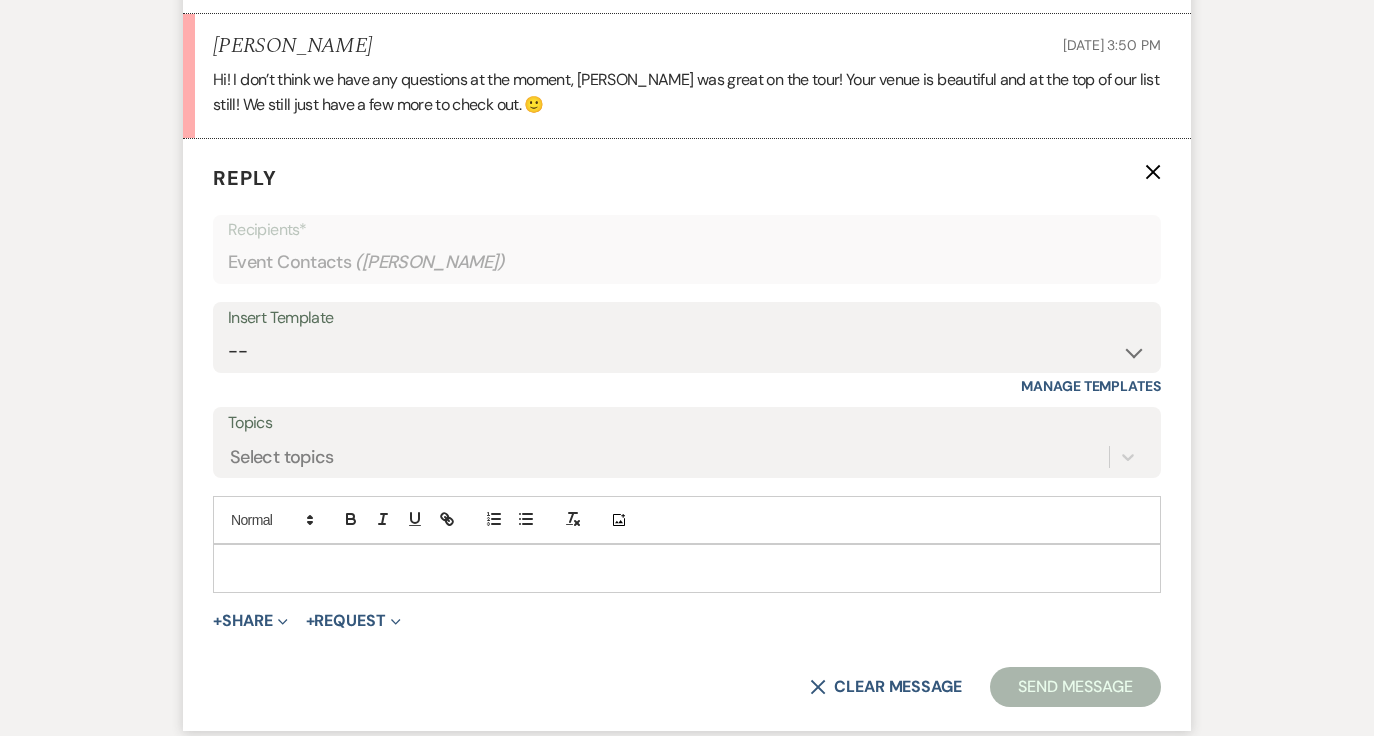 scroll, scrollTop: 3228, scrollLeft: 0, axis: vertical 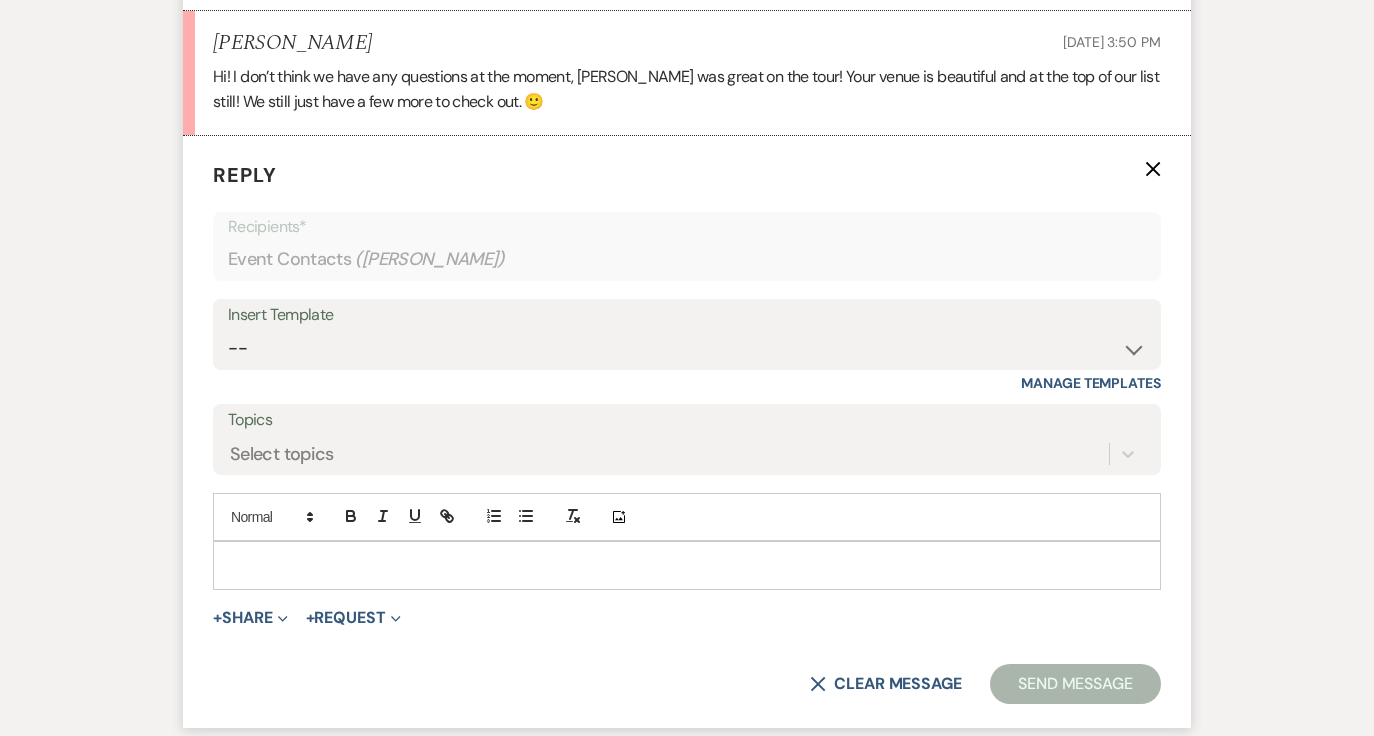 click at bounding box center (687, 565) 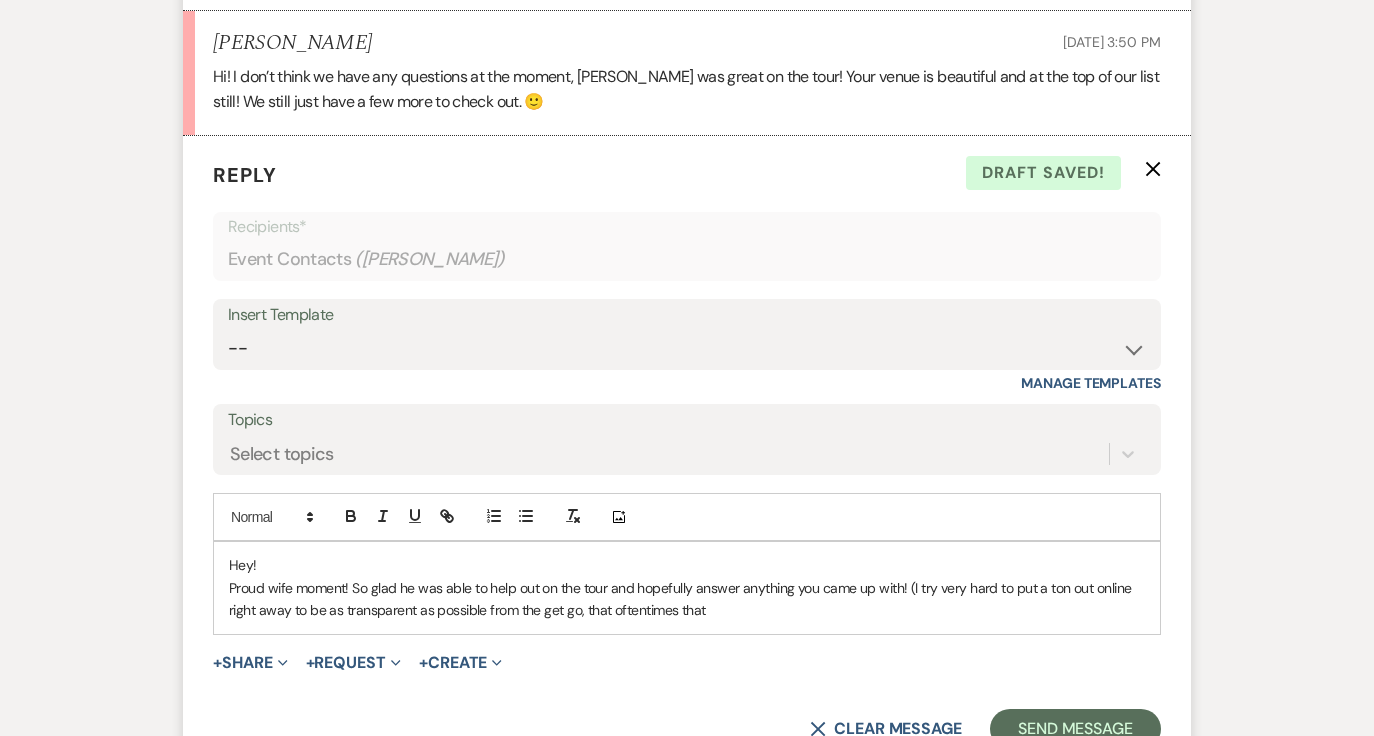 click on "Proud wife moment! So glad he was able to help out on the tour and hopefully answer anything you came up with! (I try very hard to put a ton out online right away to be as transparent as possible from the get go, that oftentimes that" at bounding box center [687, 599] 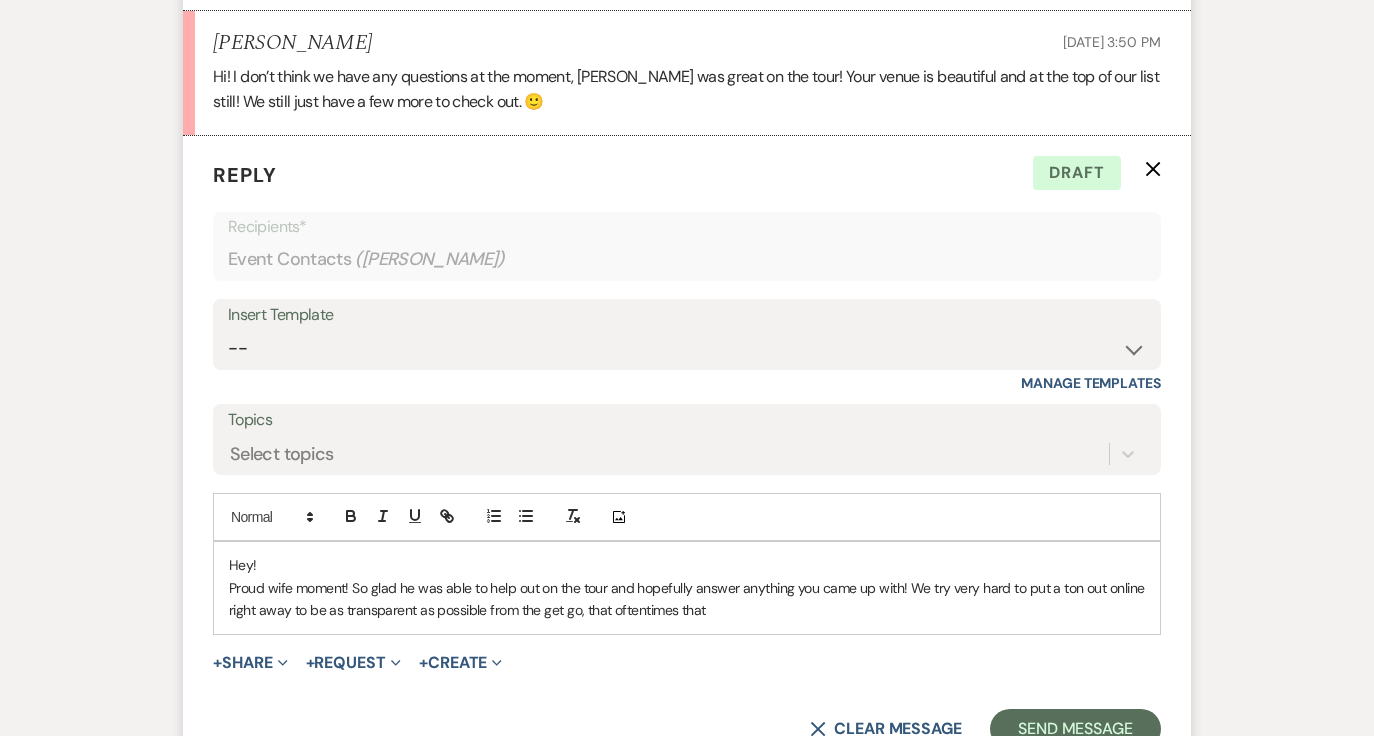 drag, startPoint x: 710, startPoint y: 637, endPoint x: 604, endPoint y: 629, distance: 106.30146 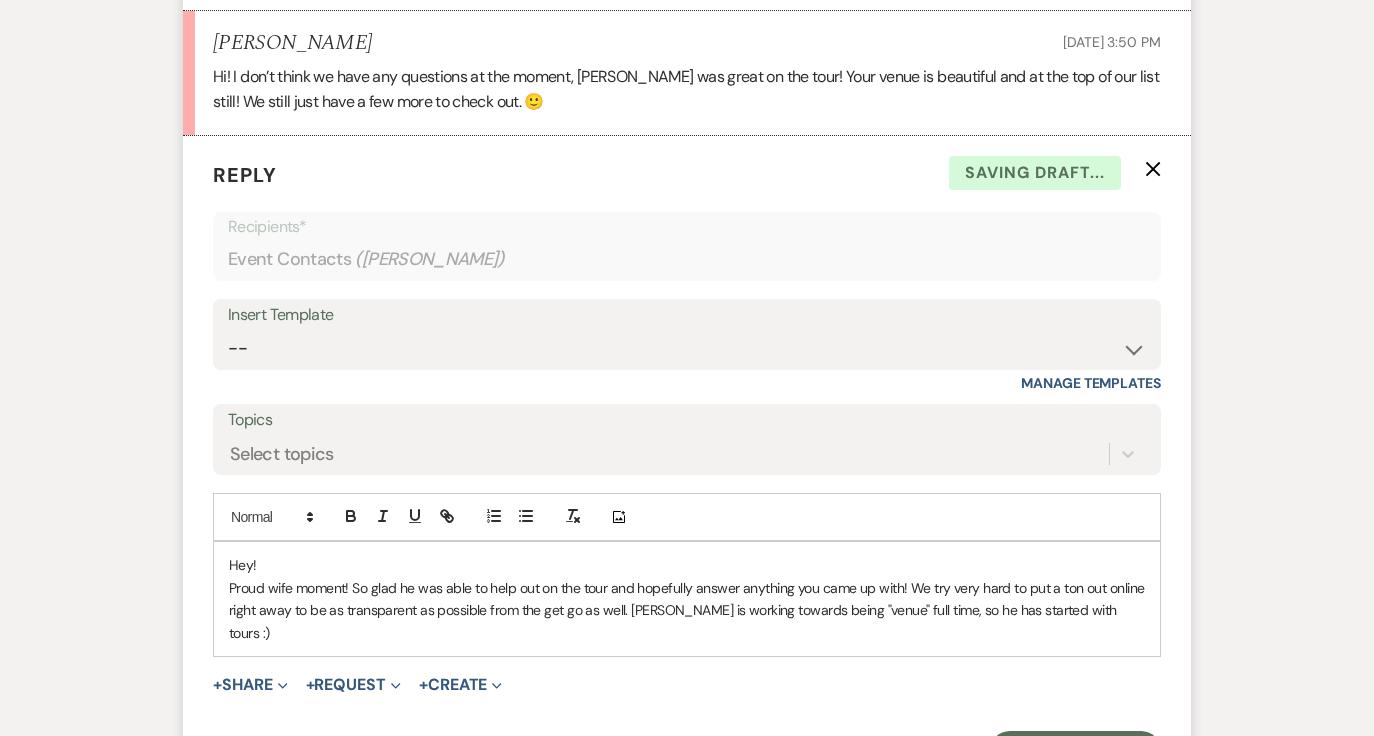 click on "Proud wife moment! So glad he was able to help out on the tour and hopefully answer anything you came up with! We try very hard to put a ton out online right away to be as transparent as possible from the get go as well. [PERSON_NAME] is working towards being "venue" full time, so he has started with tours :)" at bounding box center (687, 610) 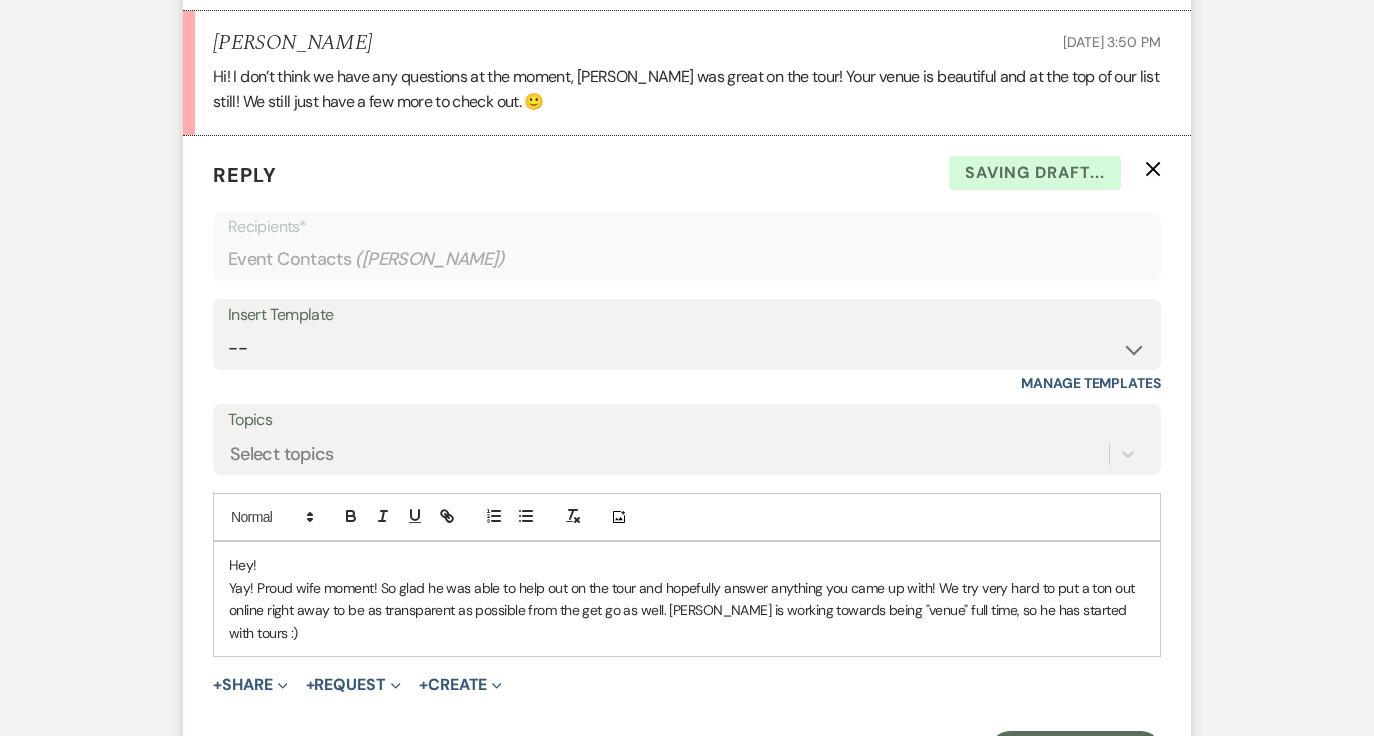 click on "Yay! Proud wife moment! So glad he was able to help out on the tour and hopefully answer anything you came up with! We try very hard to put a ton out online right away to be as transparent as possible from the get go as well. [PERSON_NAME] is working towards being "venue" full time, so he has started with tours :)" at bounding box center [687, 610] 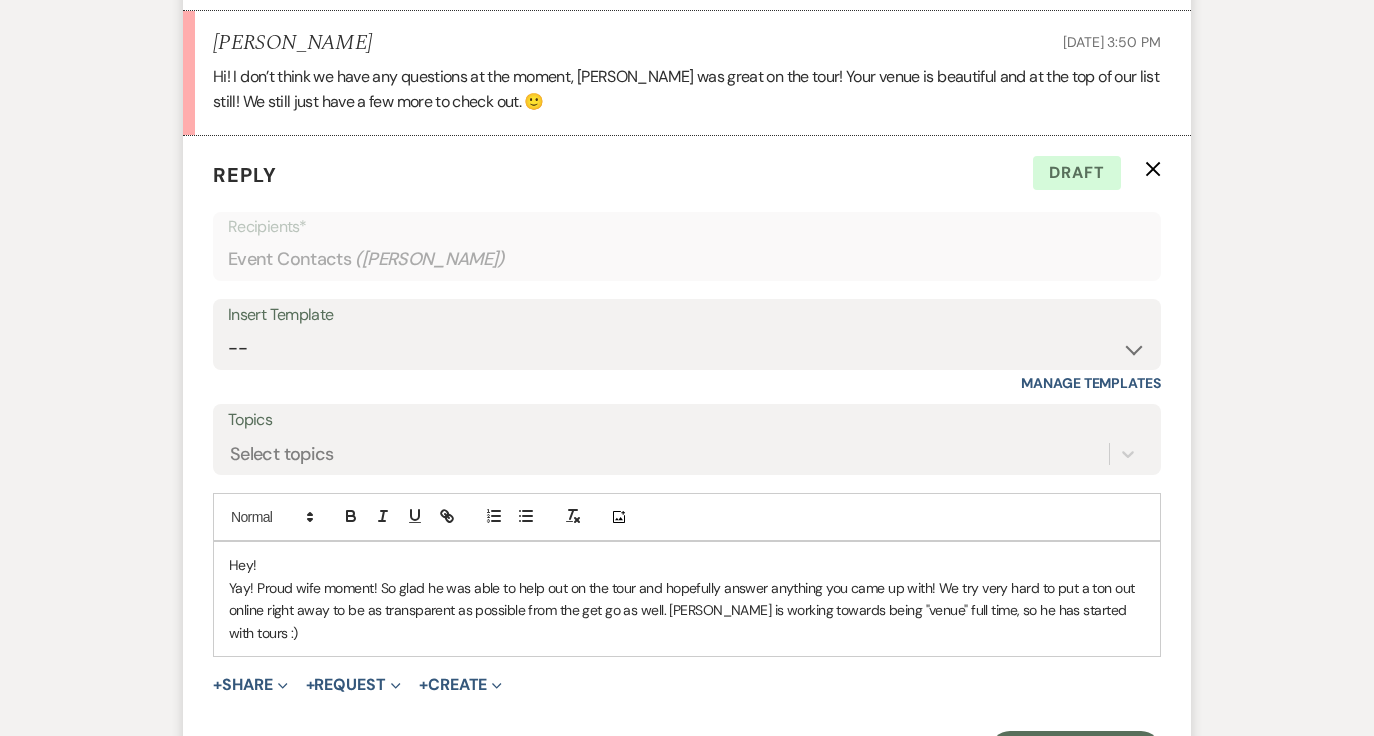 drag, startPoint x: 924, startPoint y: 610, endPoint x: 957, endPoint y: 663, distance: 62.433964 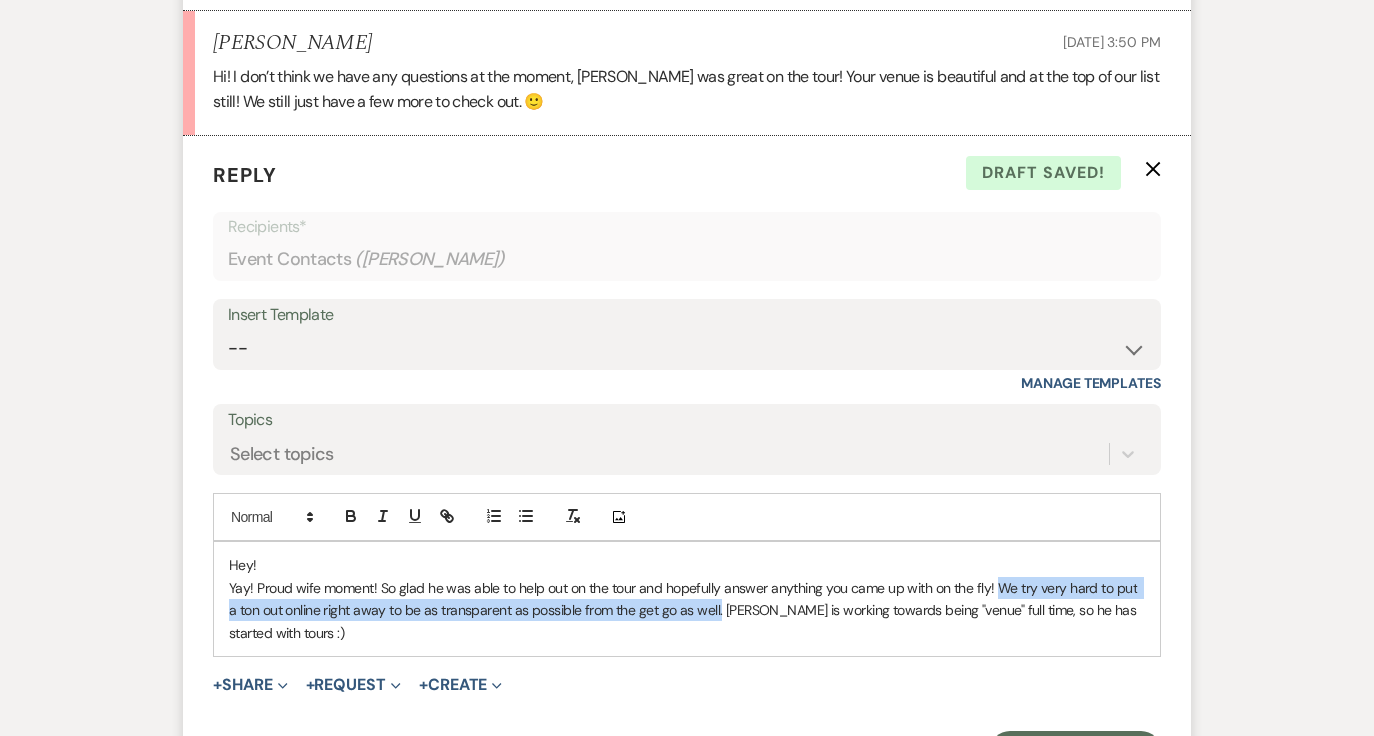 drag, startPoint x: 995, startPoint y: 610, endPoint x: 708, endPoint y: 631, distance: 287.76727 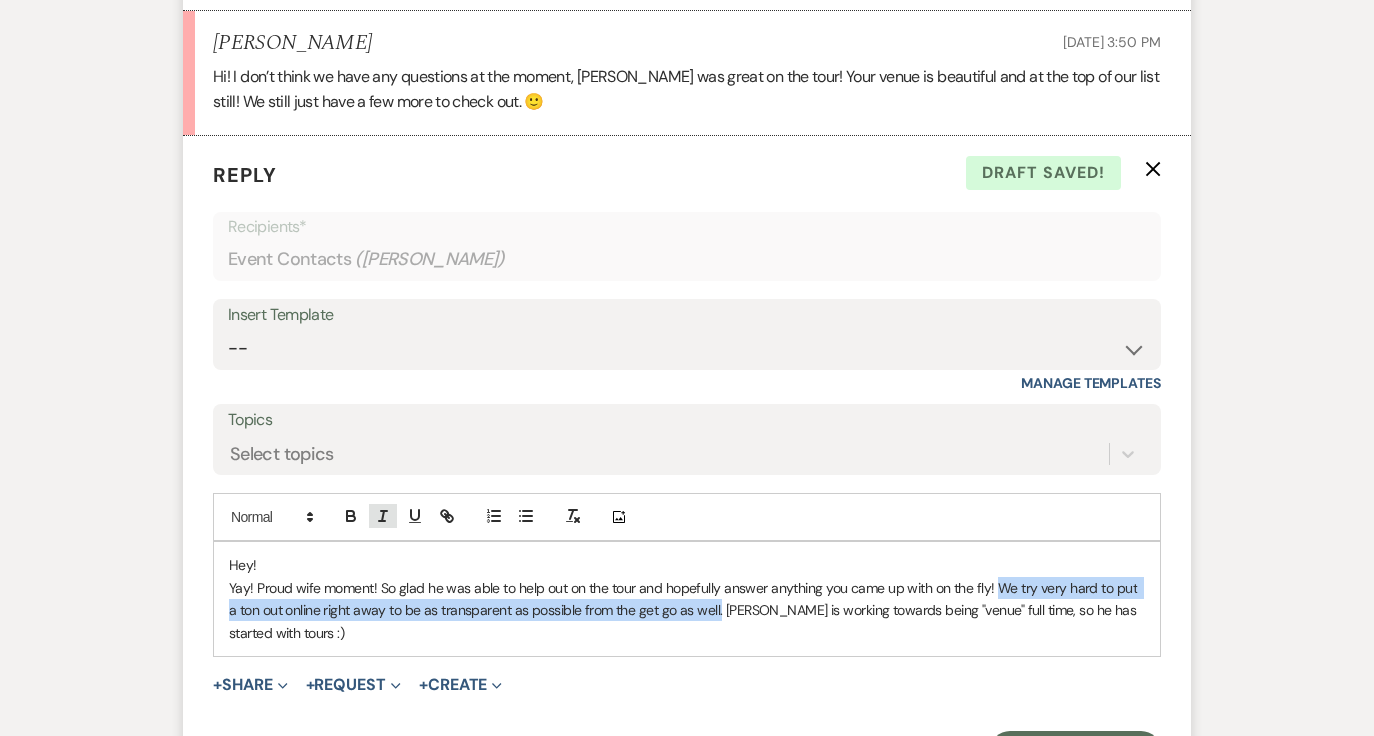 click 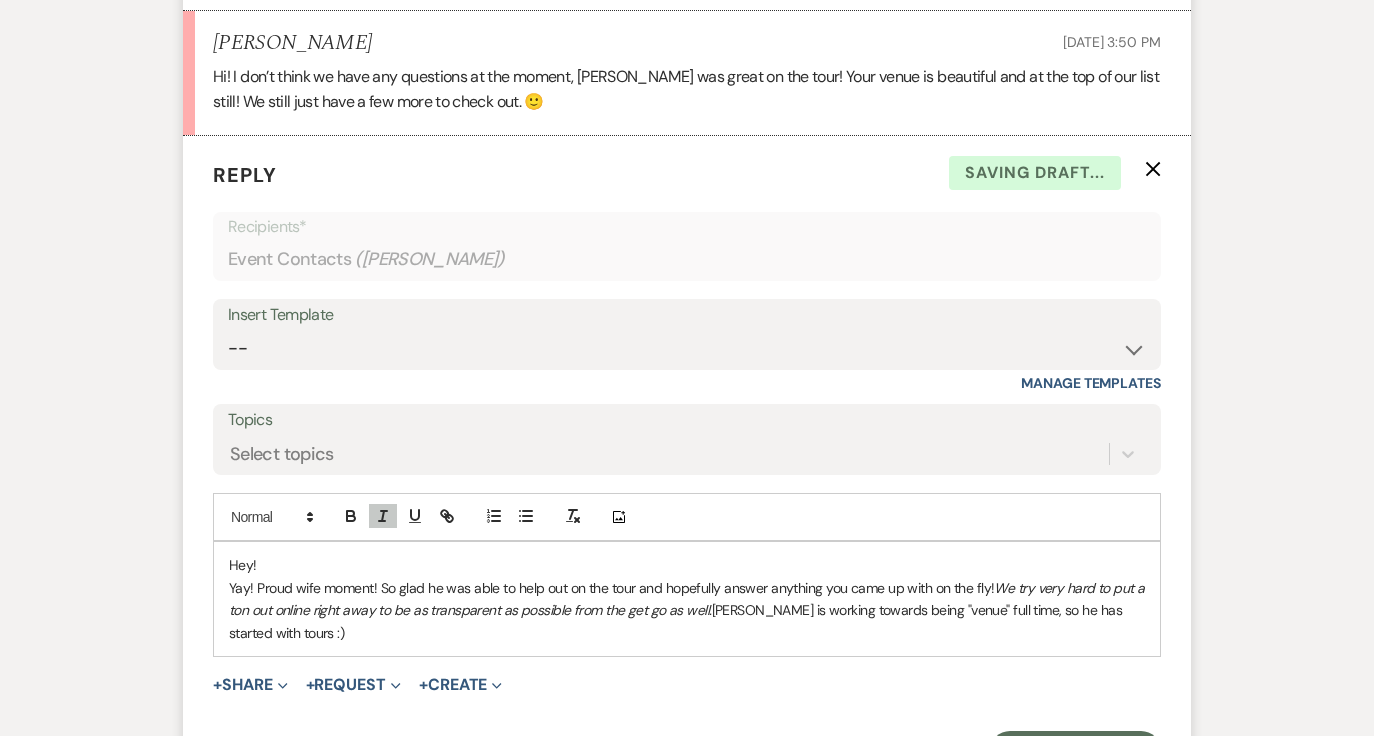 click on "We try very hard to put a ton out online right away to be as transparent as possible from the get go as well." at bounding box center [688, 599] 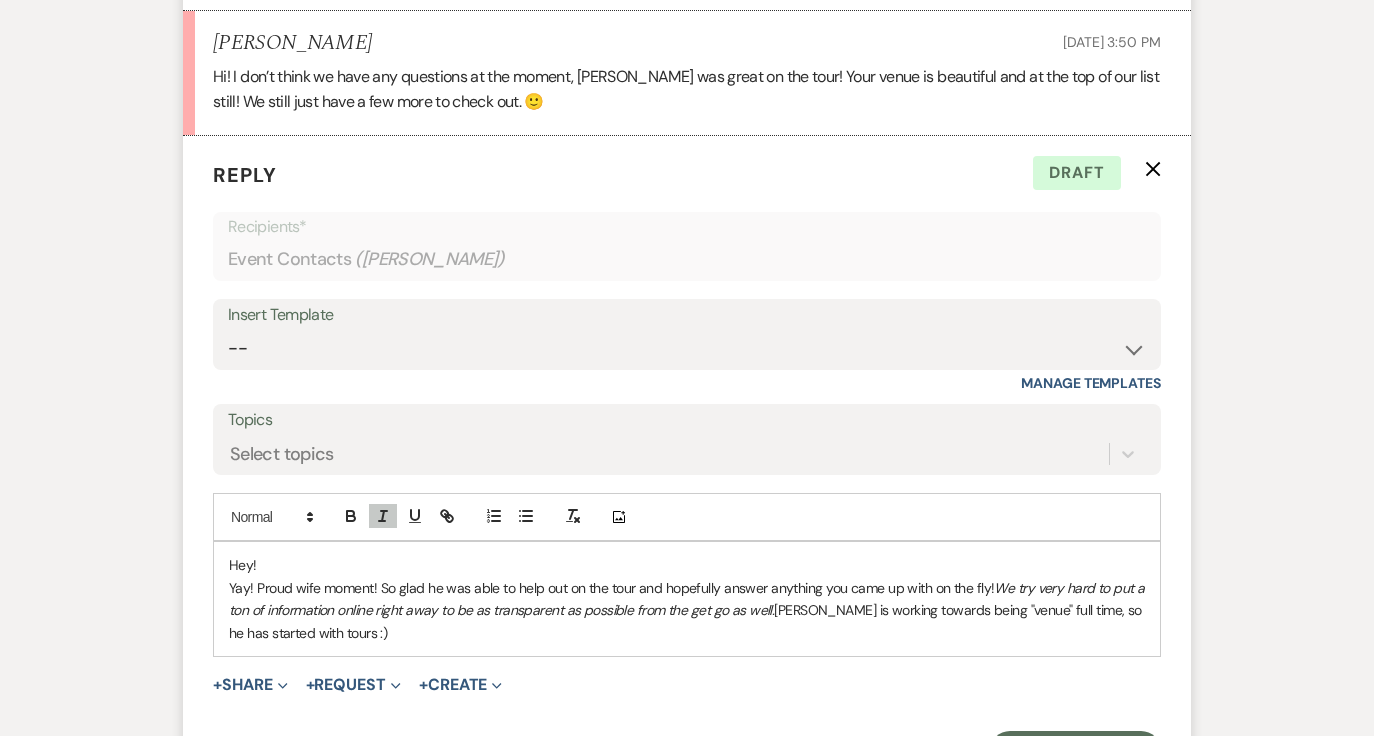 click on "Yay! Proud wife moment! So glad he was able to help out on the tour and hopefully answer anything you came up with on the fly!  We try very hard to put a ton of information online right away to be as transparent as possible from the get go as well.  [PERSON_NAME] is working towards being "venue" full time, so he has started with tours :)" at bounding box center [687, 610] 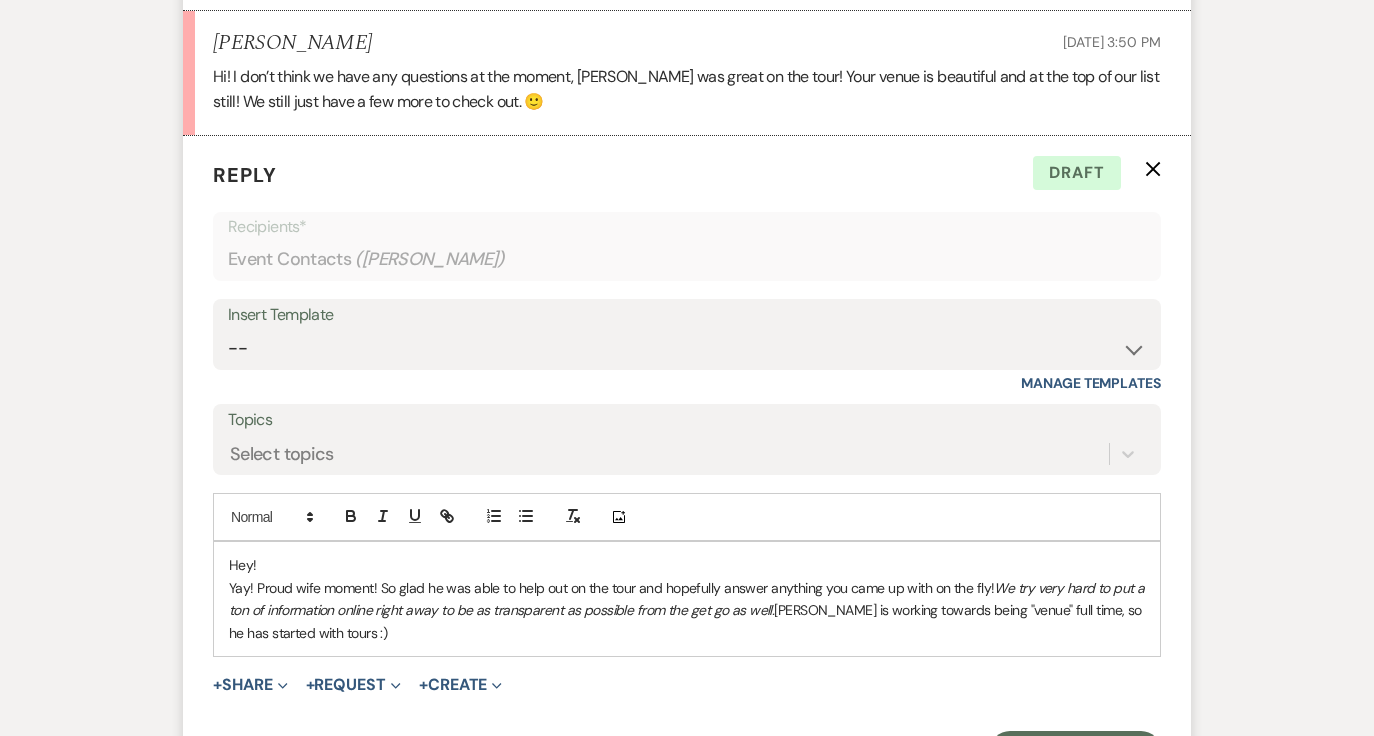 click on "We try very hard to put a ton of information online right away to be as transparent as possible from the get go as well." at bounding box center (688, 599) 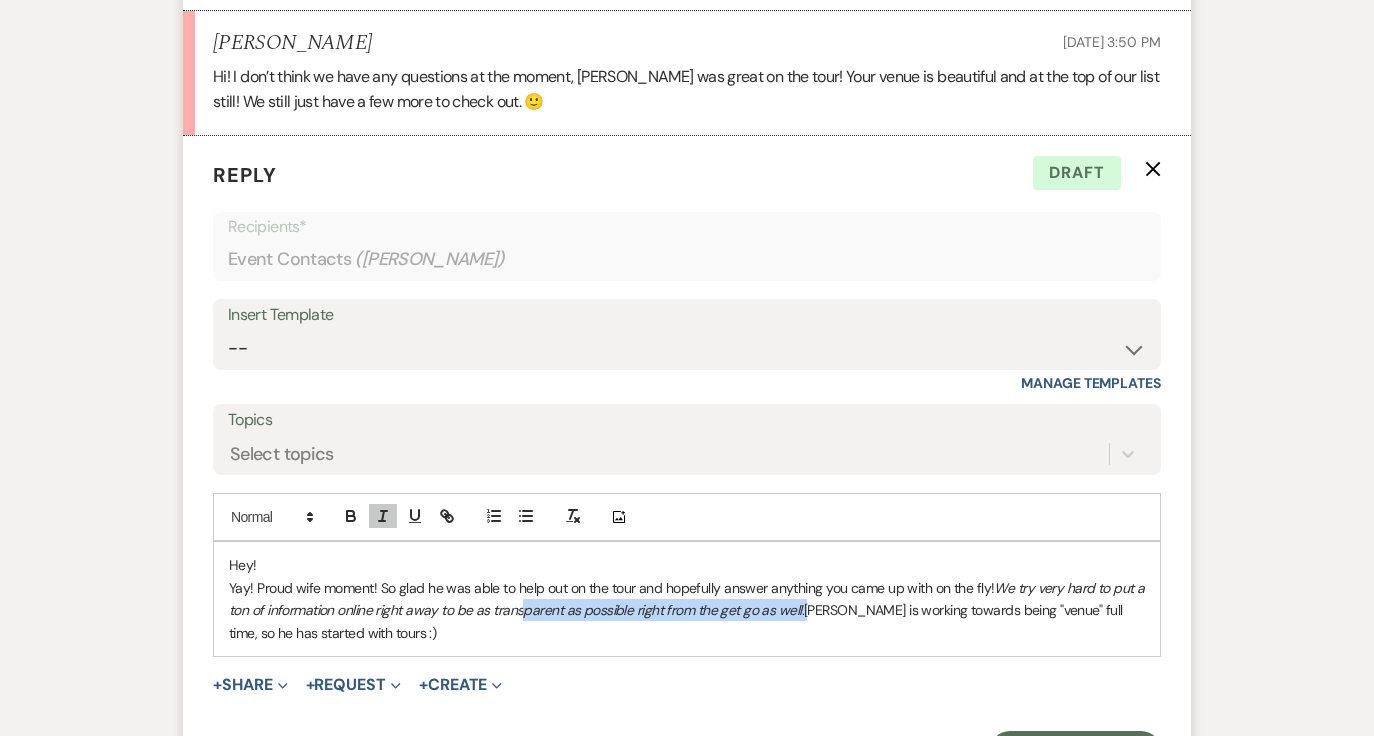 drag, startPoint x: 807, startPoint y: 637, endPoint x: 523, endPoint y: 641, distance: 284.02817 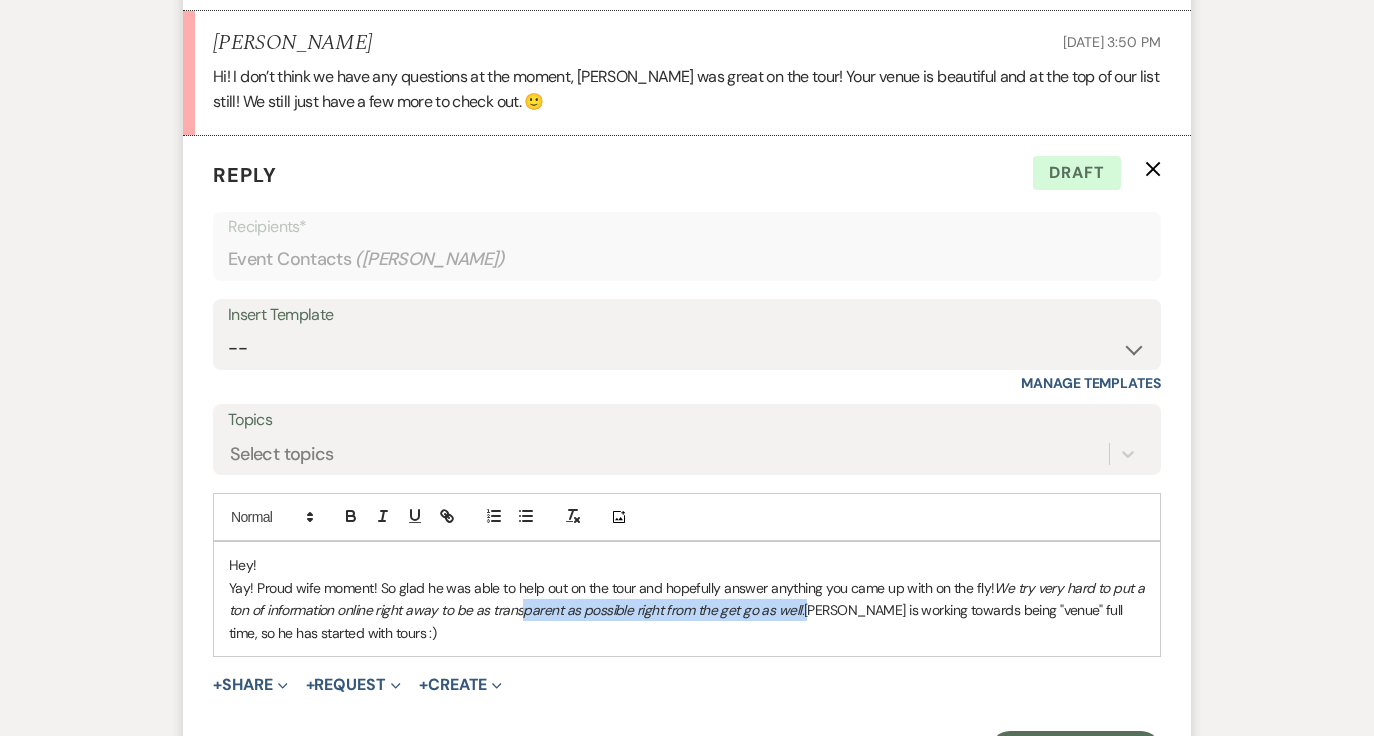 click on "Yay! Proud wife moment! So glad he was able to help out on the tour and hopefully answer anything you came up with on the fly!  We try very hard to put a ton of information online right away to be as transparent as possible right from the get go as well.  [PERSON_NAME] is working towards being "venue" full time, so he has started with tours :)" at bounding box center [687, 610] 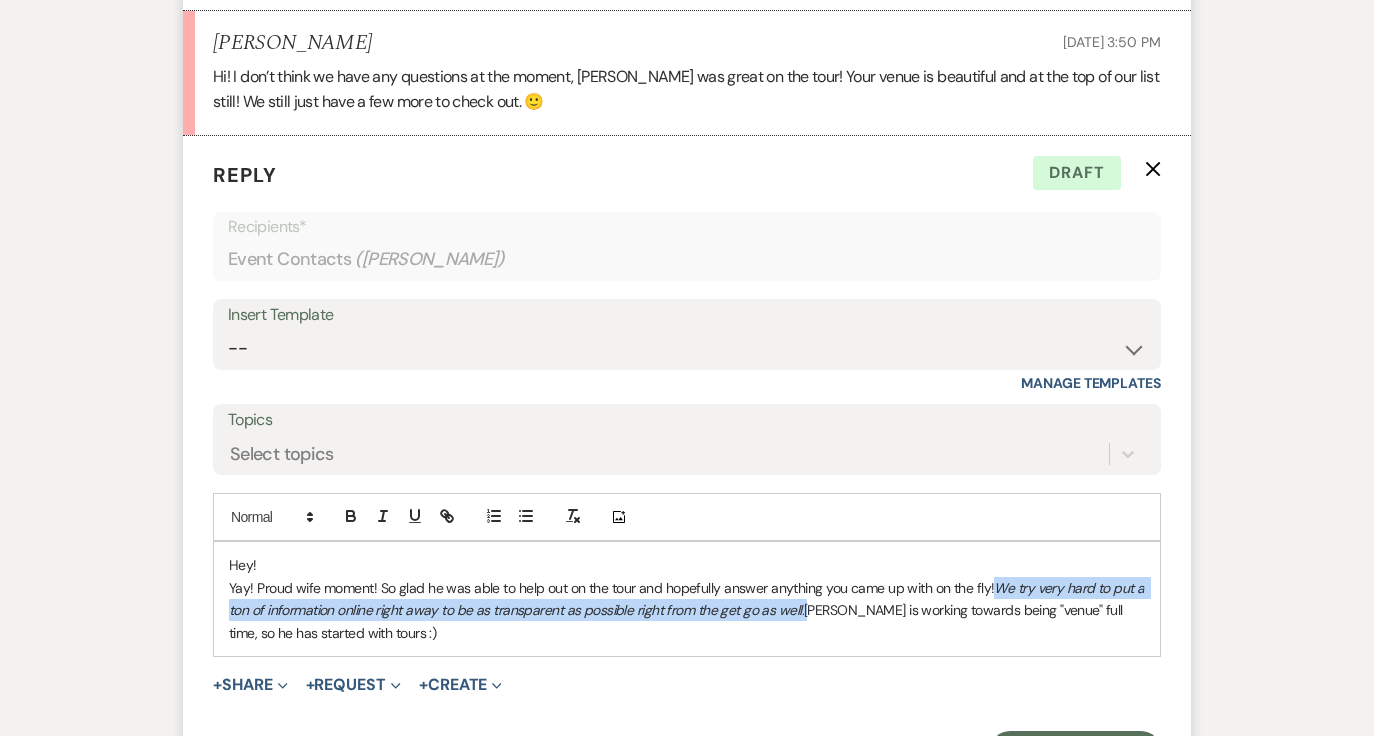 drag, startPoint x: 805, startPoint y: 634, endPoint x: 998, endPoint y: 598, distance: 196.32881 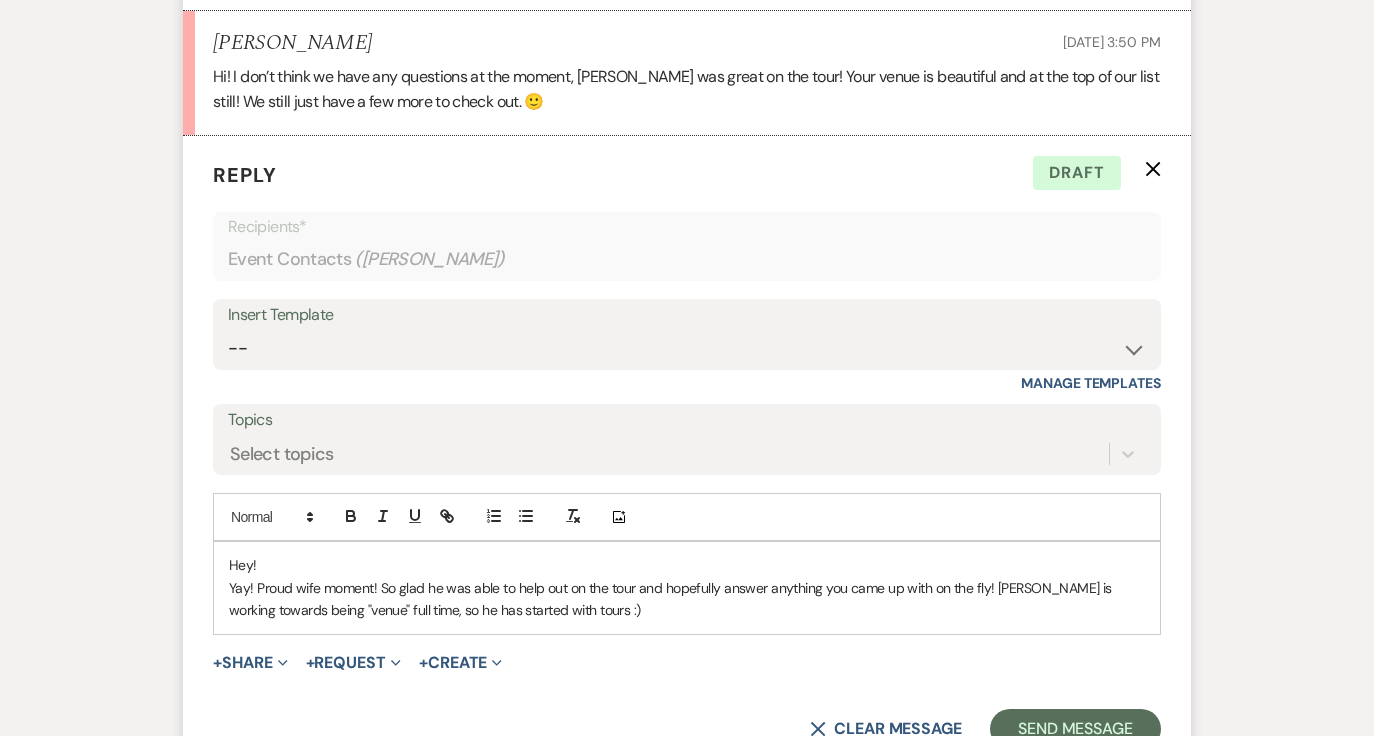 click on "Yay! Proud wife moment! So glad he was able to help out on the tour and hopefully answer anything you came up with on the fly! [PERSON_NAME] is working towards being "venue" full time, so he has started with tours :)" at bounding box center (687, 599) 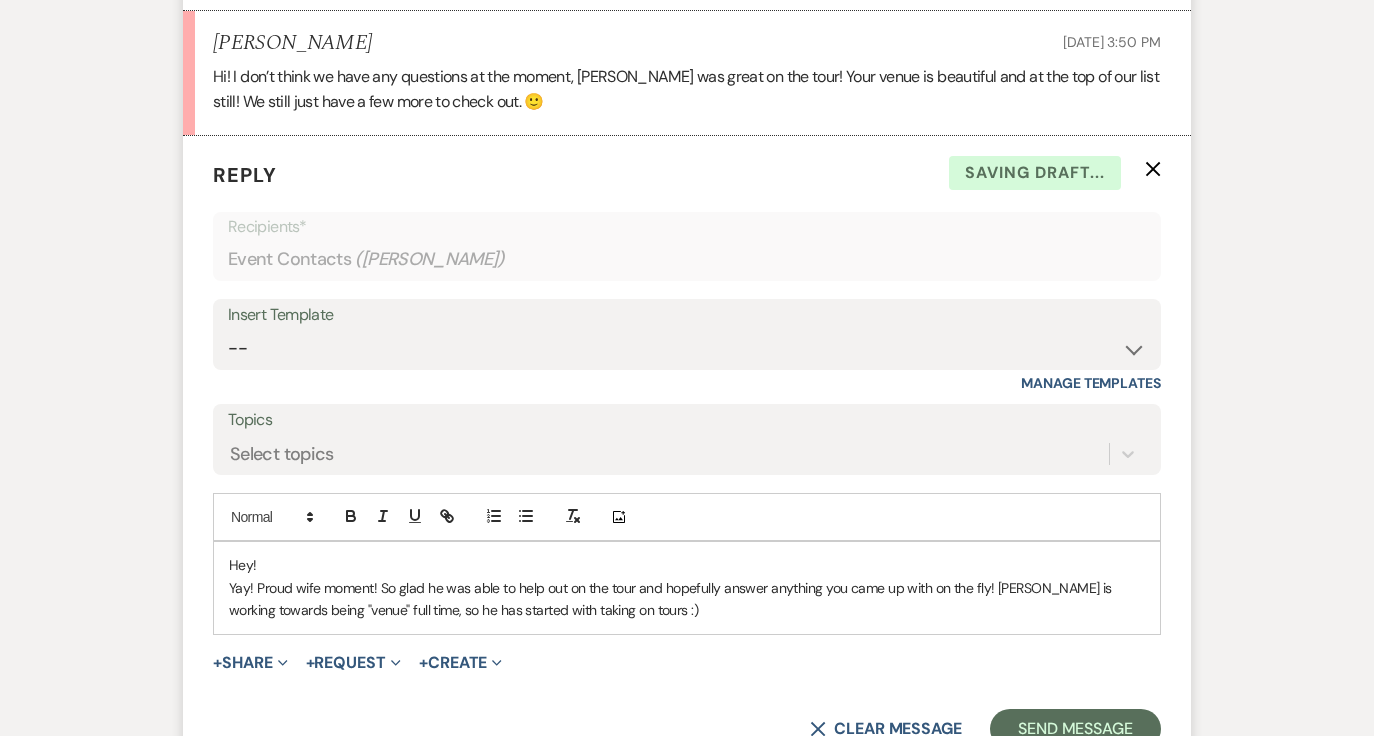 click on "Yay! Proud wife moment! So glad he was able to help out on the tour and hopefully answer anything you came up with on the fly! [PERSON_NAME] is working towards being "venue" full time, so he has started with taking on tours :)" at bounding box center (687, 599) 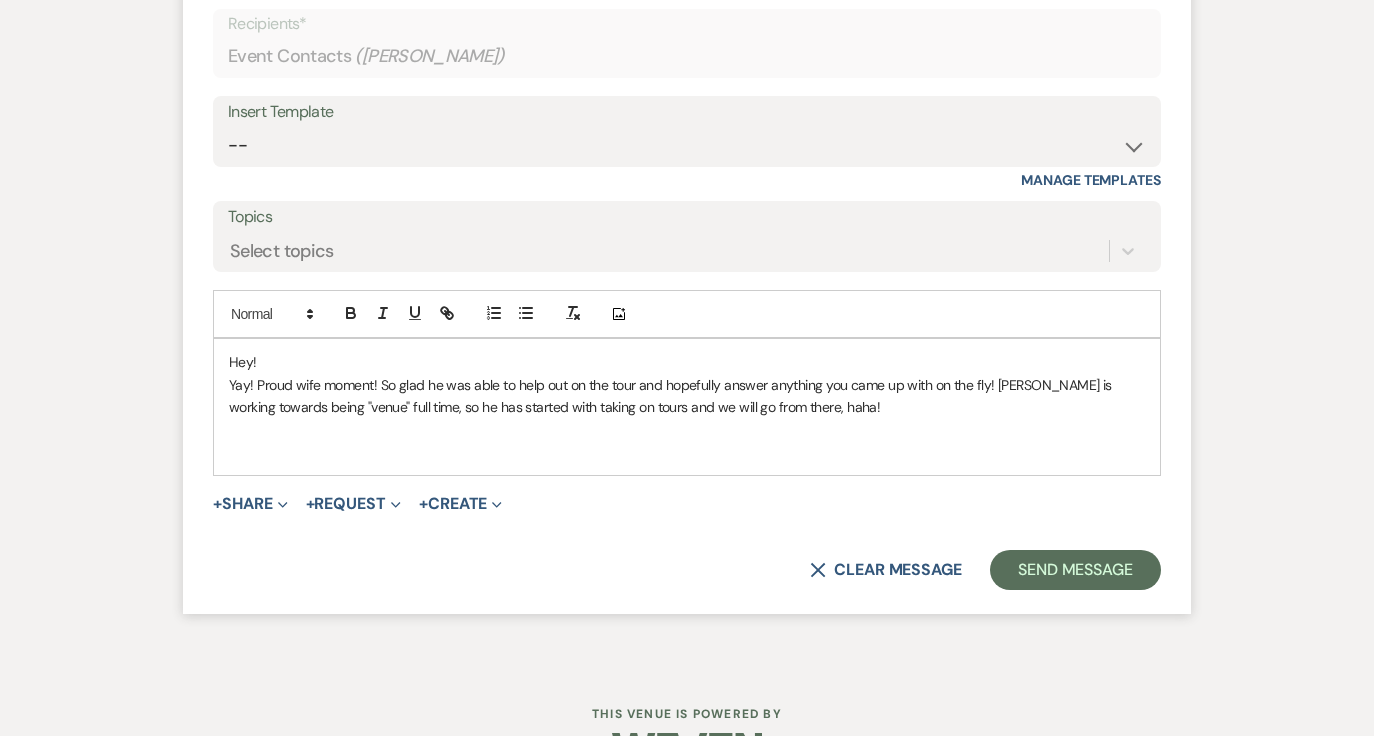 scroll, scrollTop: 3517, scrollLeft: 0, axis: vertical 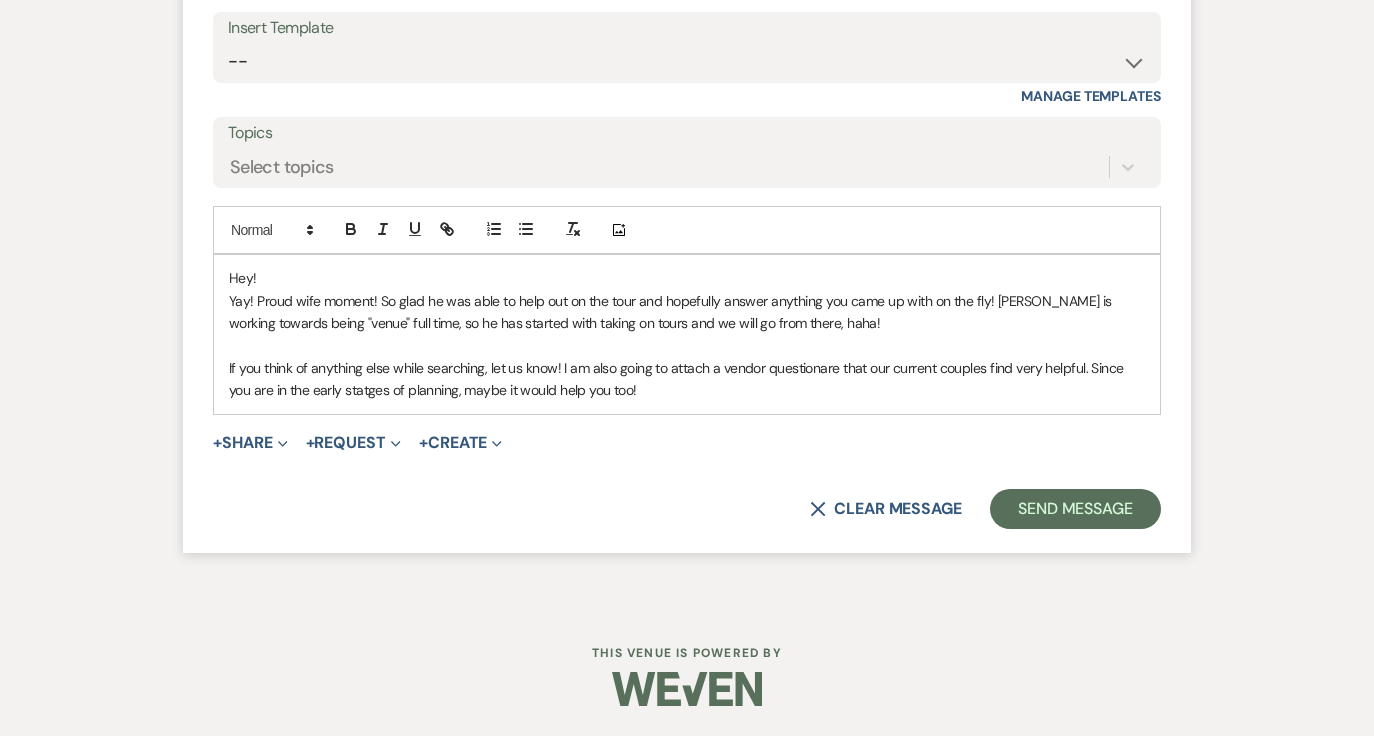 click on "+  Share Expand Doc Upload Documents Add Photo Images Pref Vendors Preferred vendors" at bounding box center (250, 443) 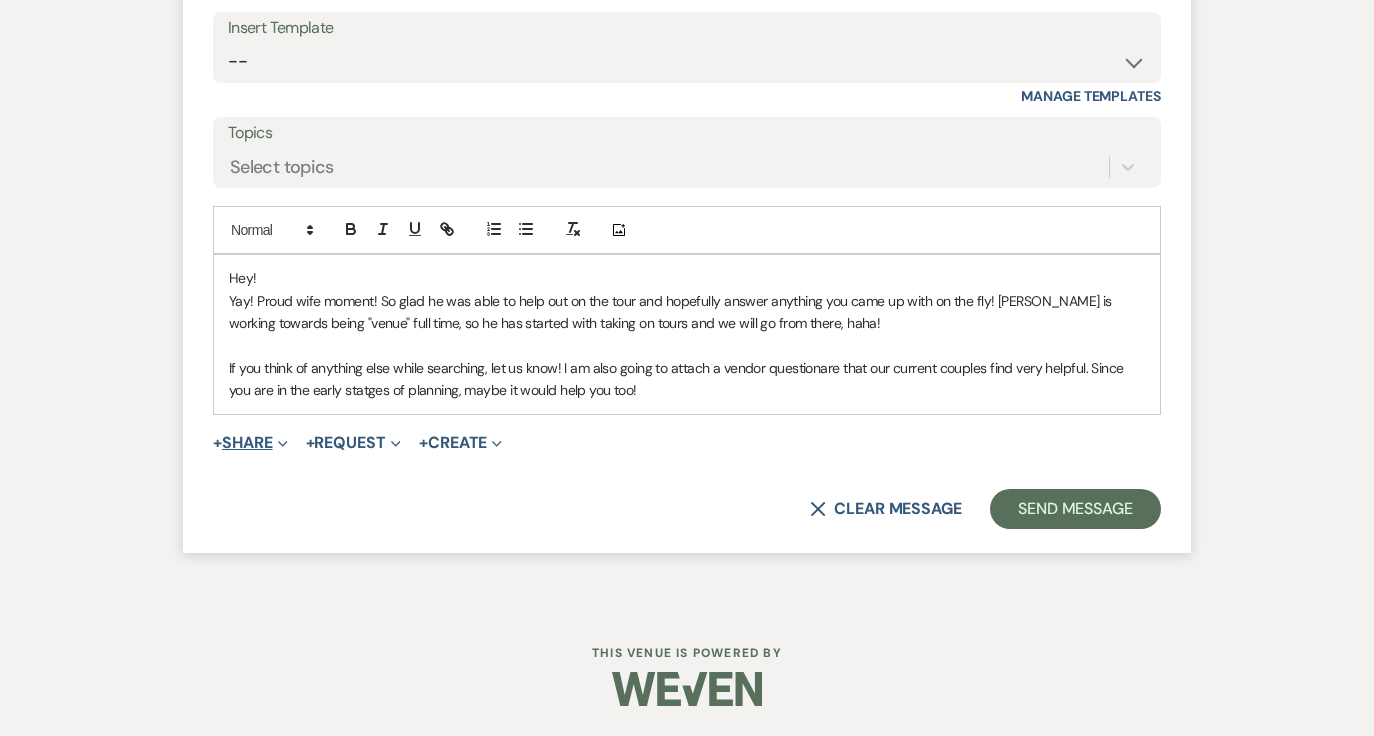 click on "+  Share Expand" at bounding box center [250, 443] 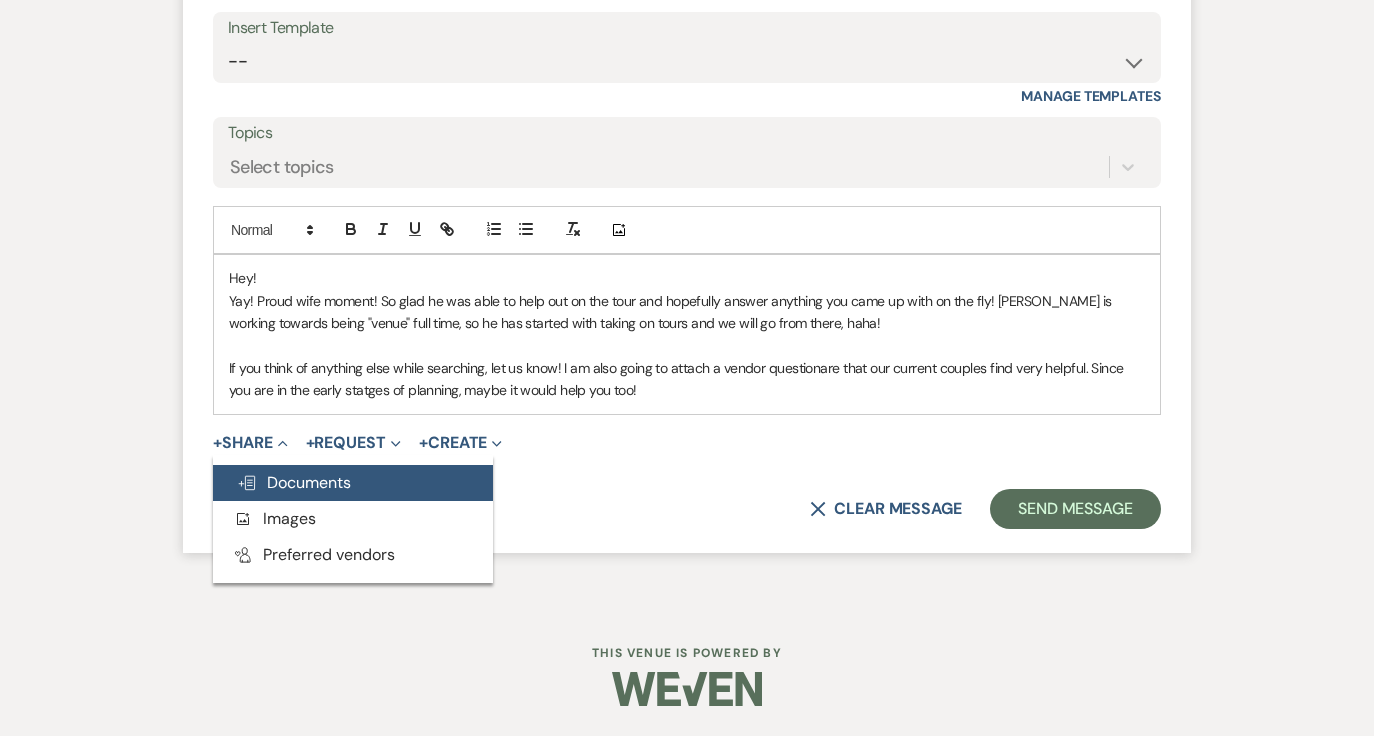 drag, startPoint x: 287, startPoint y: 526, endPoint x: 302, endPoint y: 511, distance: 21.213203 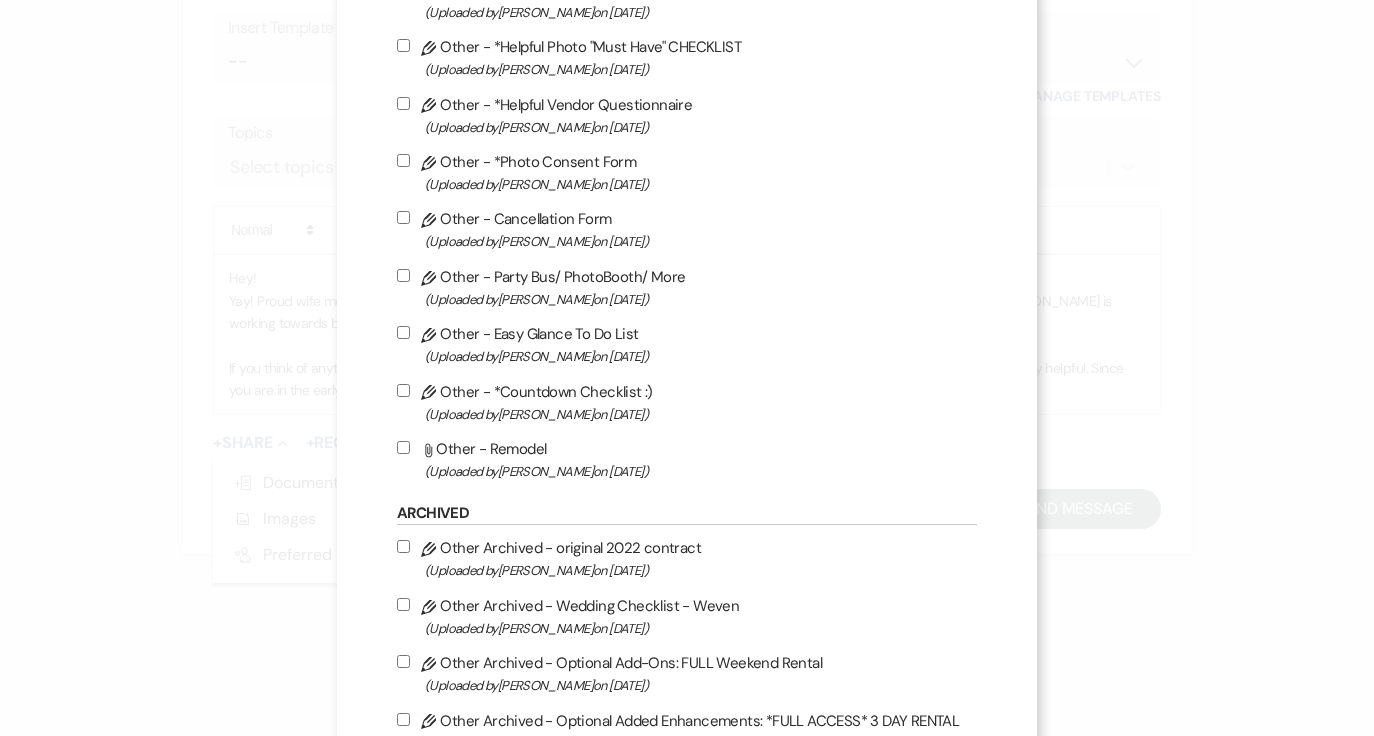 scroll, scrollTop: 804, scrollLeft: 0, axis: vertical 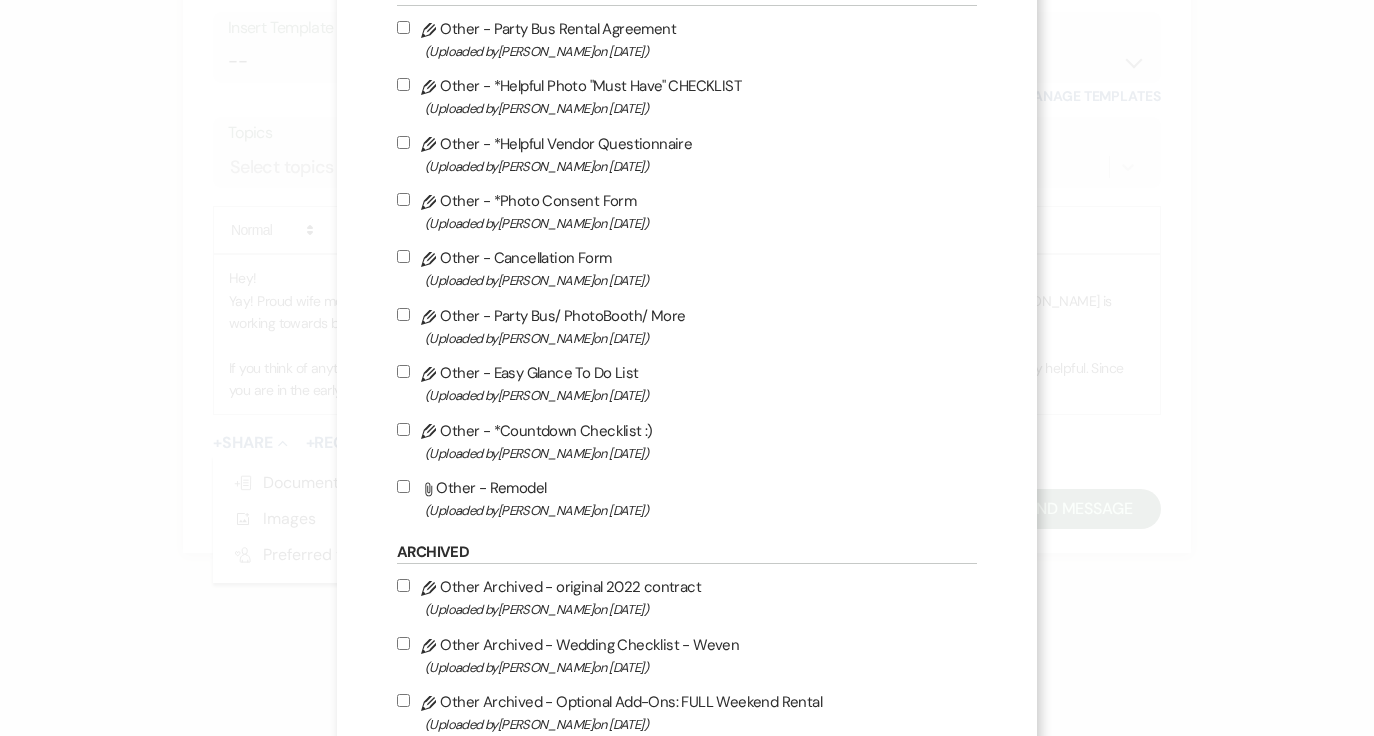 click on "Pencil Other - *Helpful Vendor Questionnaire (Uploaded by  [PERSON_NAME]  on   [DATE] )" at bounding box center [687, 154] 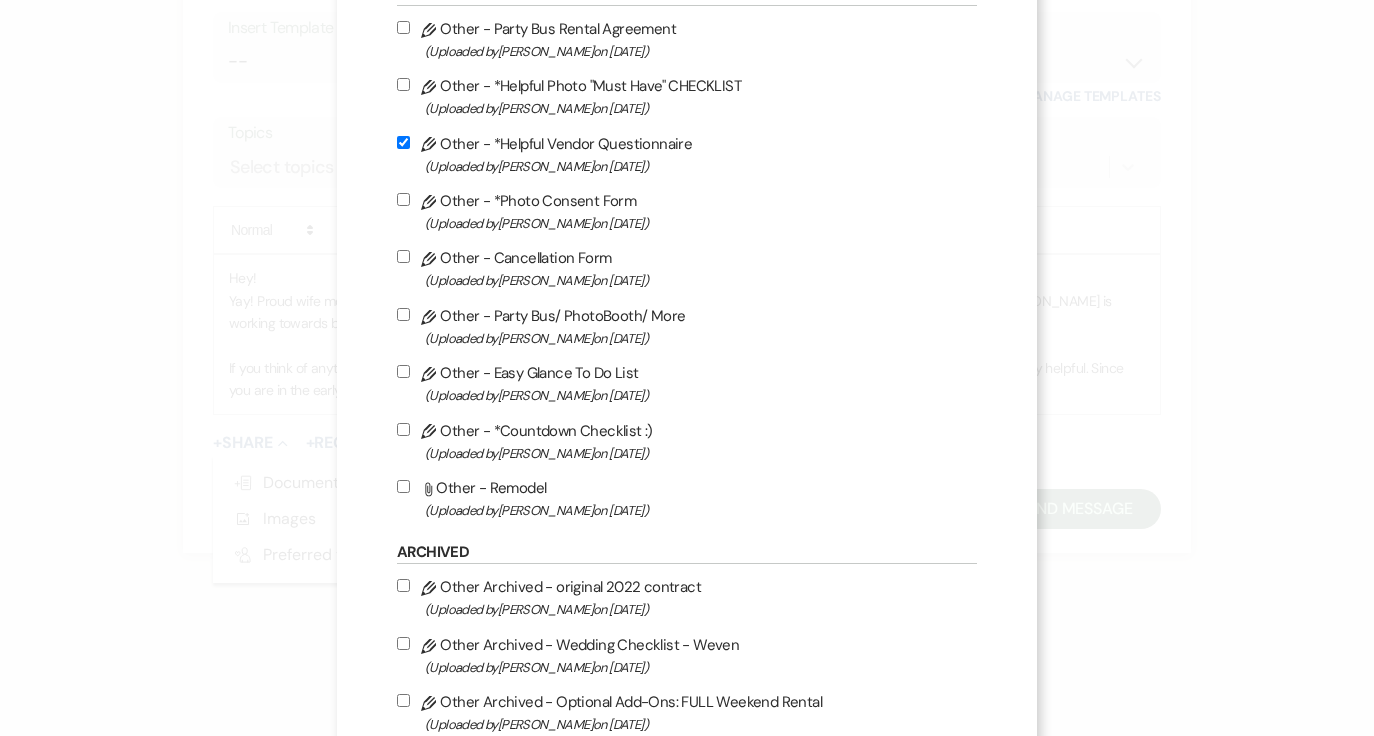checkbox on "true" 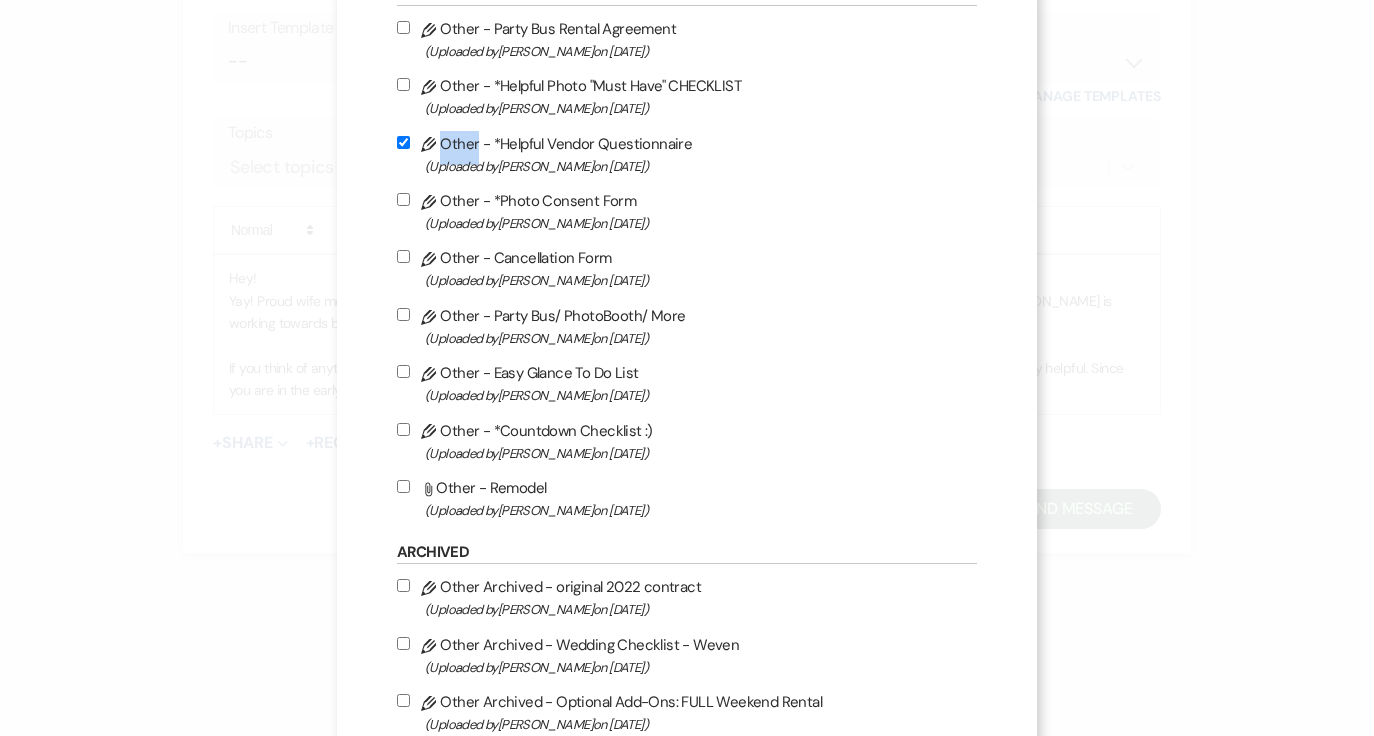 scroll, scrollTop: 1108, scrollLeft: 0, axis: vertical 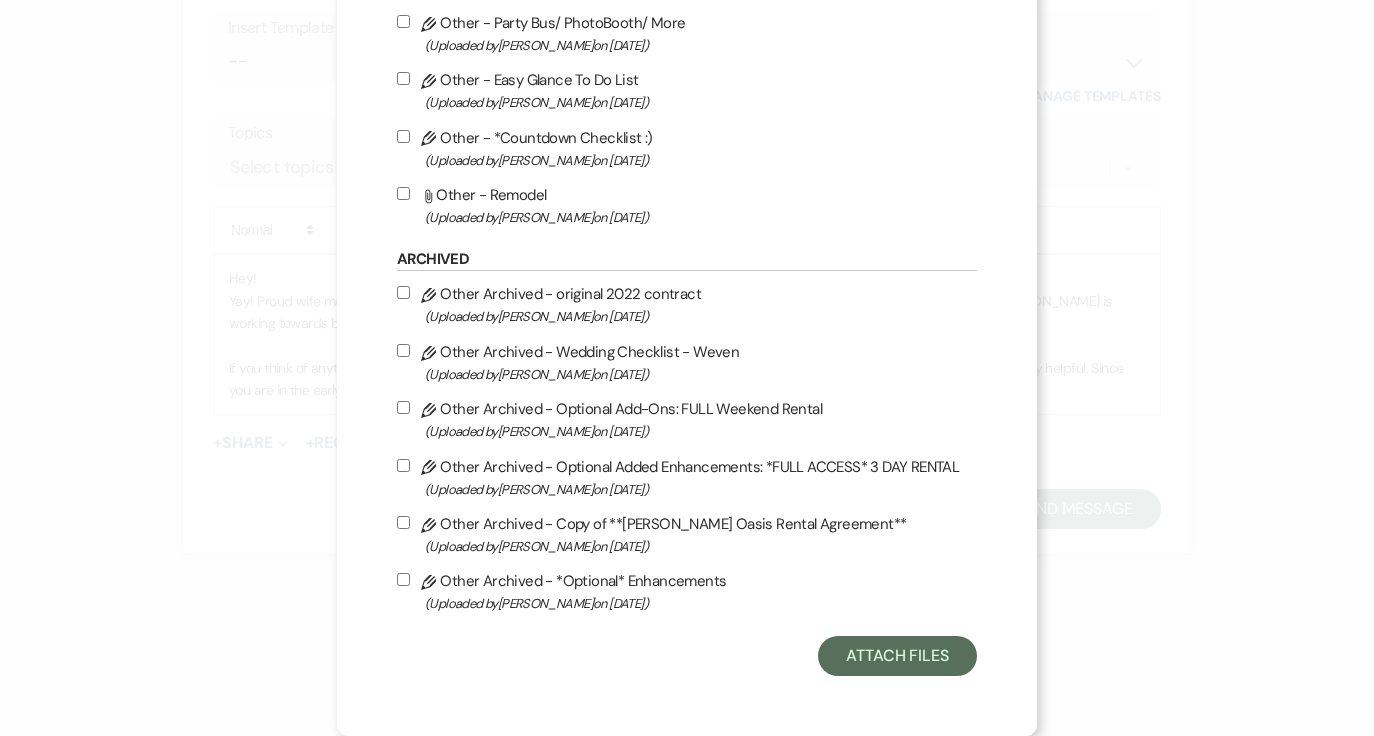 click on "Attach Files Library Files Event Documents Upload File Certificates of Insurance   Pencil Special Event Insurance - Nuptial  (Uploaded by  [PERSON_NAME]  on   [DATE] )   Pencil Special Event Insurance - Day of Insurance Needs.. (Uploaded by  [PERSON_NAME] Oasis Team  on   [DATE] ) Invoice / Rental Agreements   Pencil Contracts / Rental Agreements - **[PERSON_NAME] Oasis Rental Agreement** (Uploaded by  [PERSON_NAME]  on   [DATE] )   Pencil Contracts / Rental Agreements - Add-Ons for [PERSON_NAME] to Print (Uploaded by  [PERSON_NAME]  on   [DATE] )   Pencil Invoices - NEW 2025: Optional Enhancements + Information (Uploaded by  [PERSON_NAME]  on   [DATE] )   Pencil Invoices - Food/Drink Options+ (Uploaded by  [PERSON_NAME]  on   [DATE] ) Planning Details   Pencil Venue - Day of Details/Reminders (Uploaded by  [PERSON_NAME] Oasis Team  on   [DATE] ) Timelines   Attach File Master Timeline - Countdown to Wedding Checklist (Uploaded by  [PERSON_NAME]  on   [DATE] ) Other   Pencil  on" at bounding box center [687, -181] 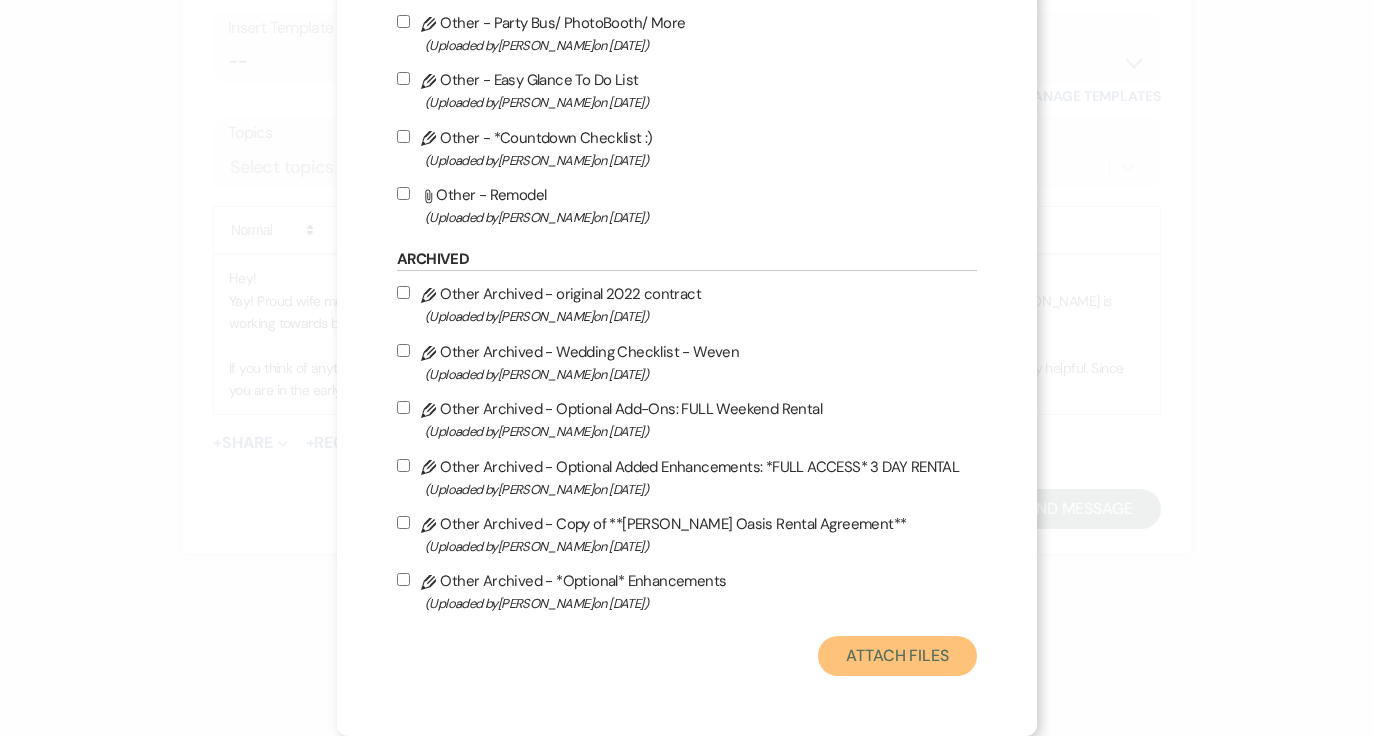 click on "Attach Files" at bounding box center [897, 656] 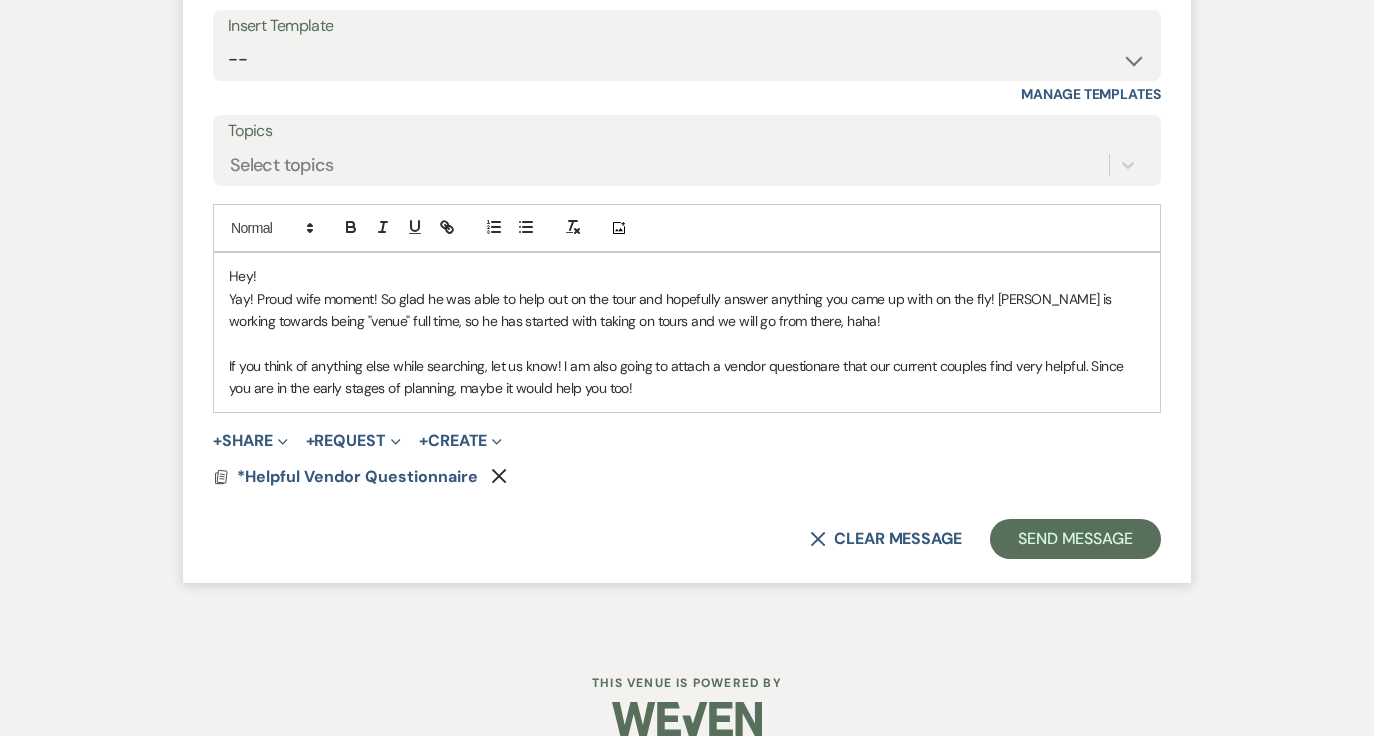 click on "Hey!" at bounding box center [687, 276] 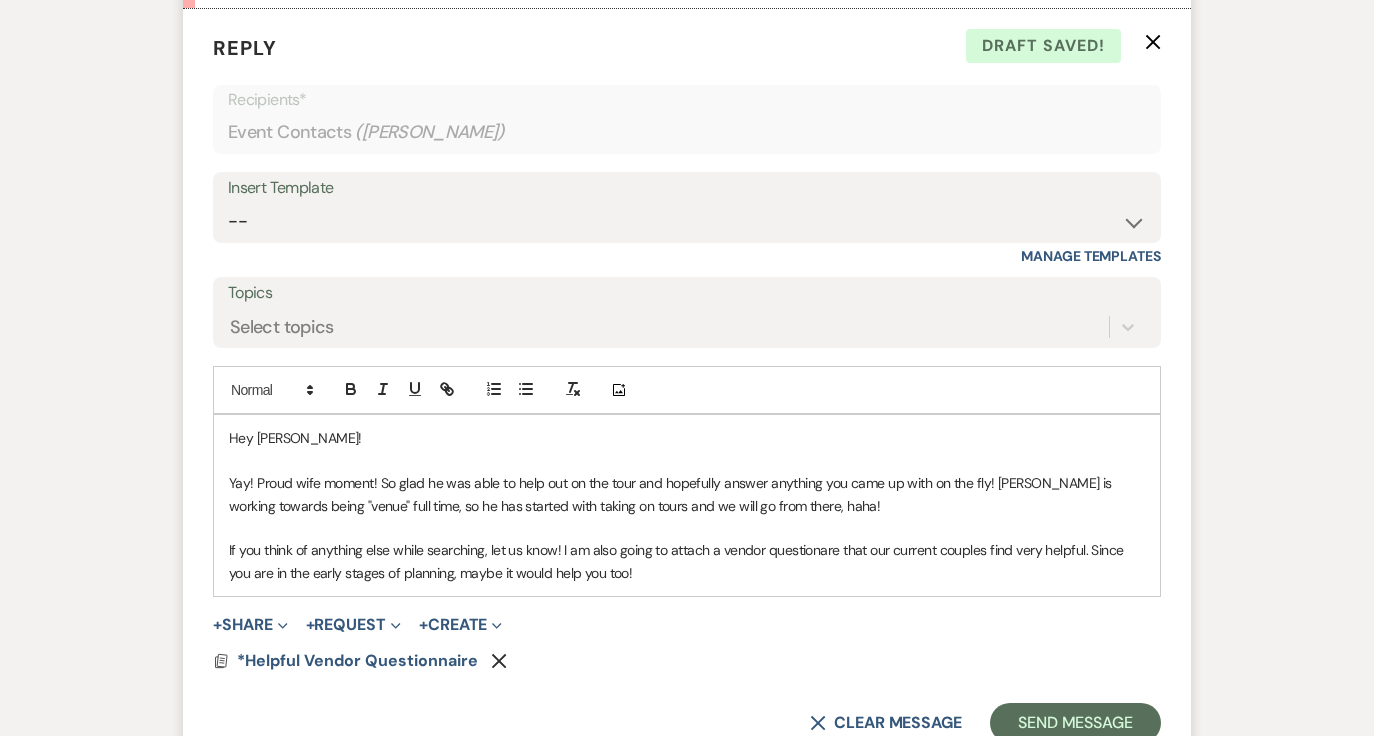 scroll, scrollTop: 3363, scrollLeft: 0, axis: vertical 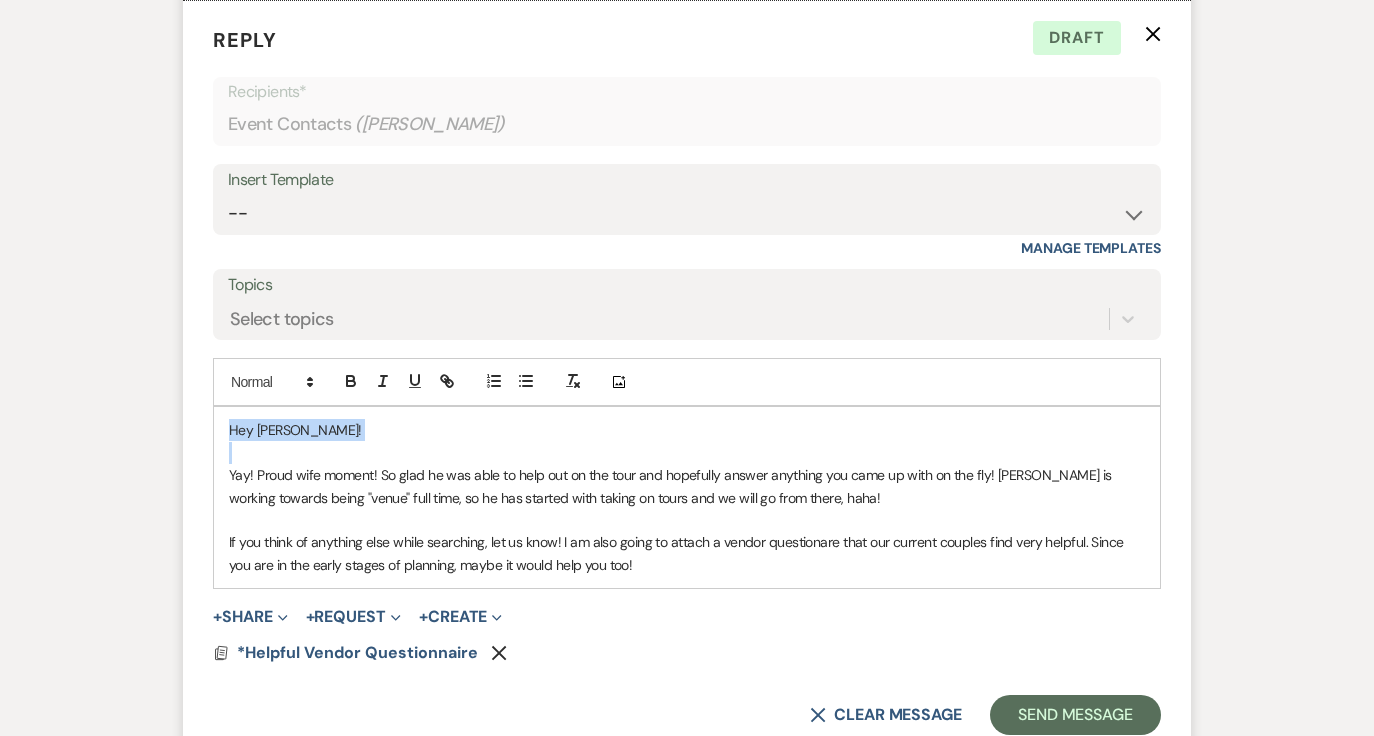 drag, startPoint x: 243, startPoint y: 483, endPoint x: 212, endPoint y: 450, distance: 45.276924 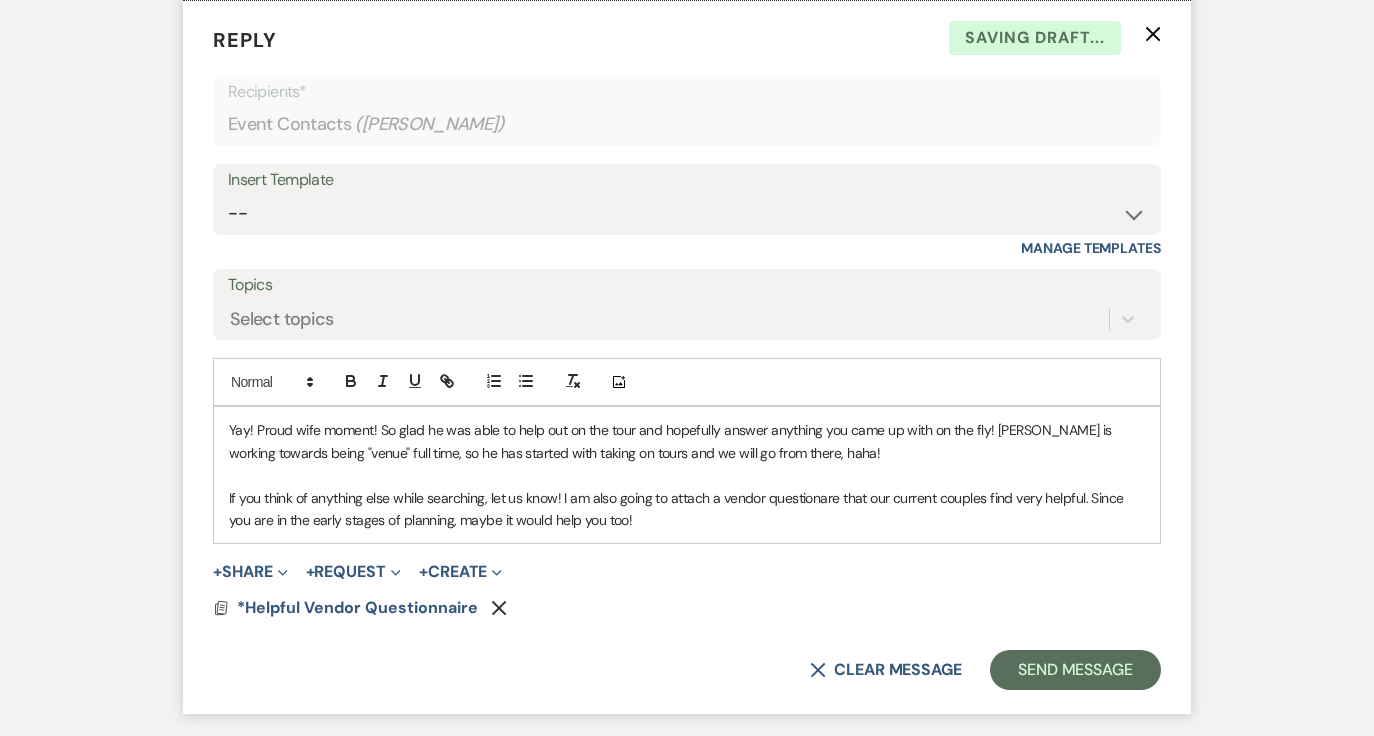 click on "Yay! Proud wife moment! So glad he was able to help out on the tour and hopefully answer anything you came up with on the fly! [PERSON_NAME] is working towards being "venue" full time, so he has started with taking on tours and we will go from there, haha!" at bounding box center (687, 441) 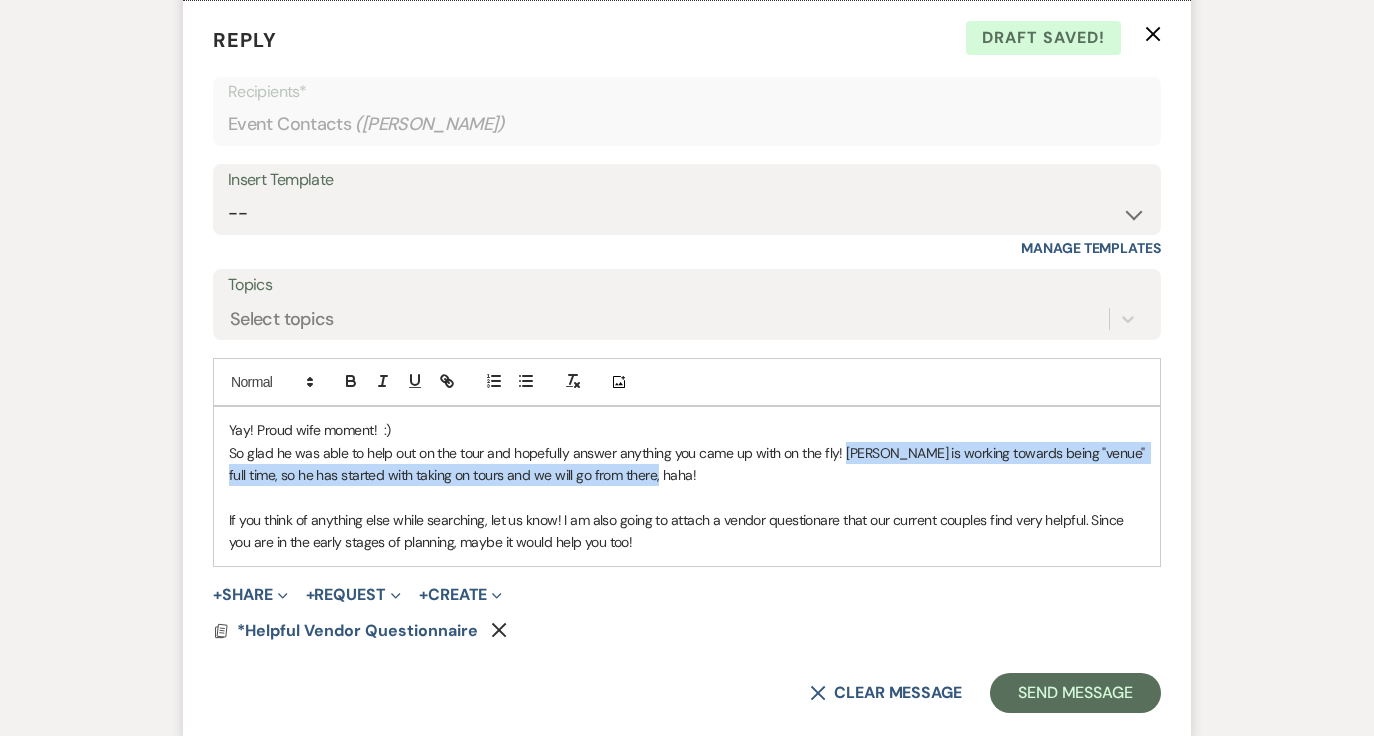 drag, startPoint x: 842, startPoint y: 475, endPoint x: 845, endPoint y: 499, distance: 24.186773 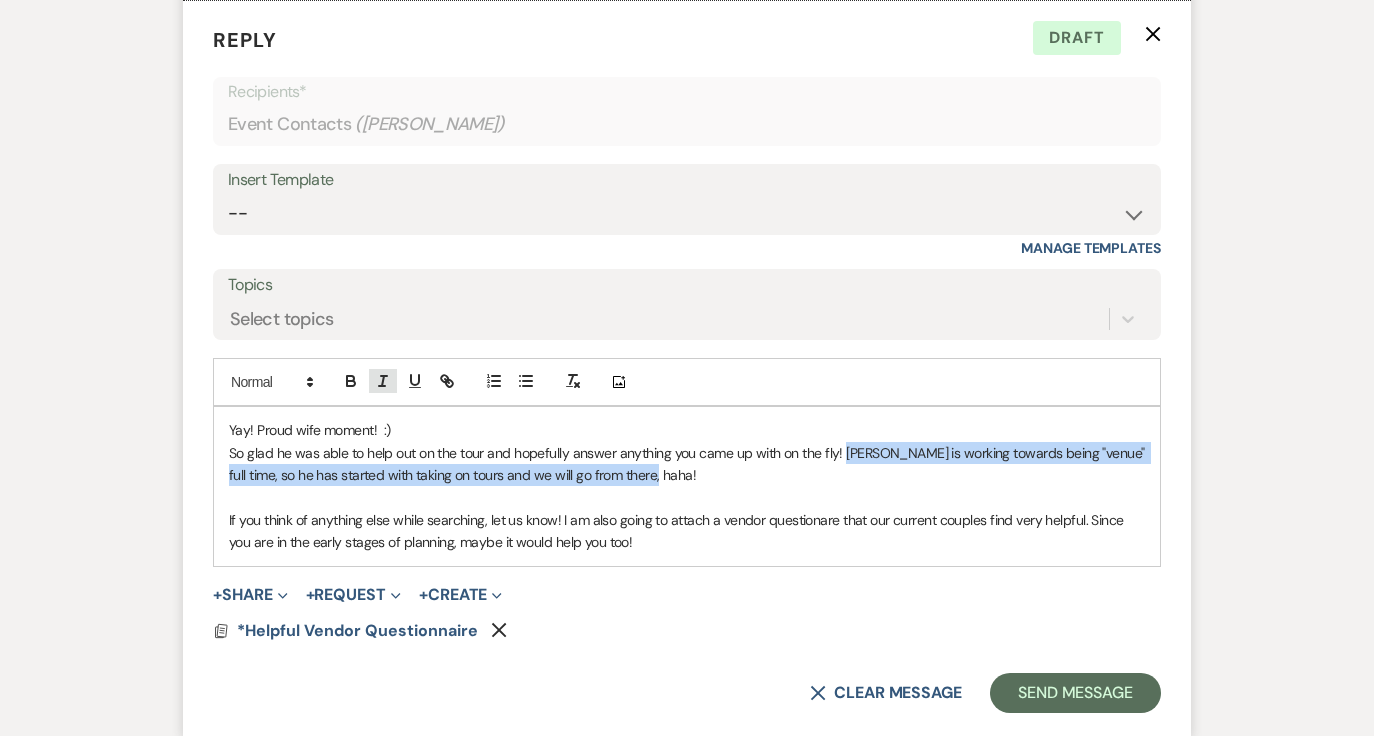 click 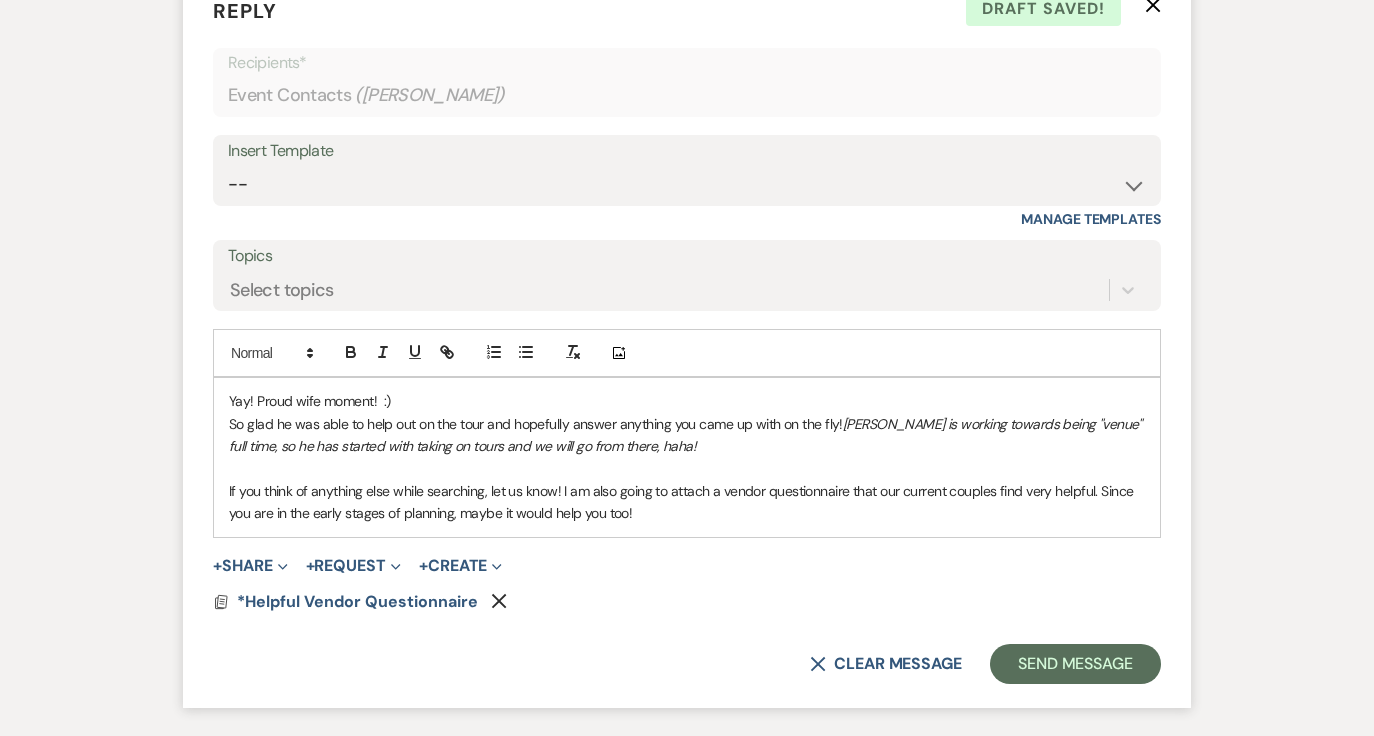scroll, scrollTop: 3395, scrollLeft: 0, axis: vertical 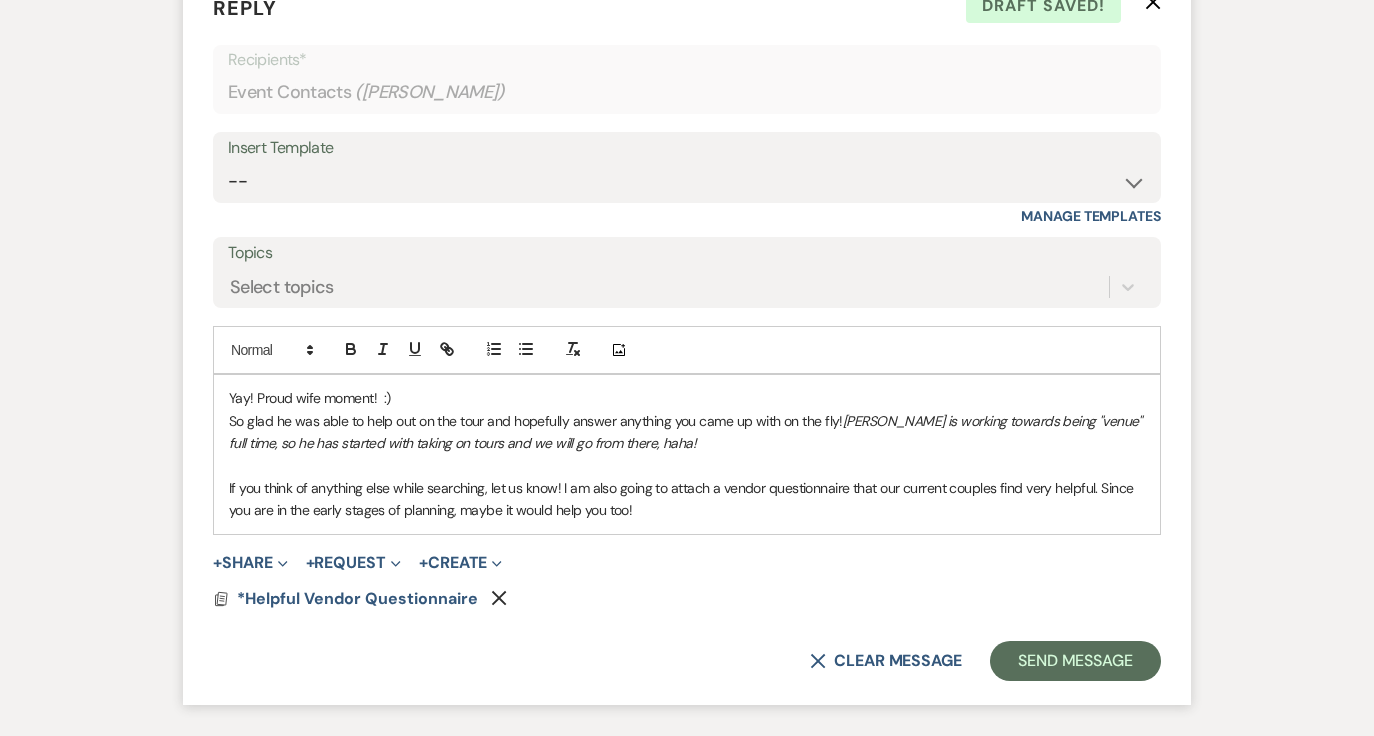 click on "If you think of anything else while searching, let us know! I am also going to attach a vendor questionnaire that our current couples find very helpful. Since you are in the early stages of planning, maybe it would help you too!" at bounding box center [687, 499] 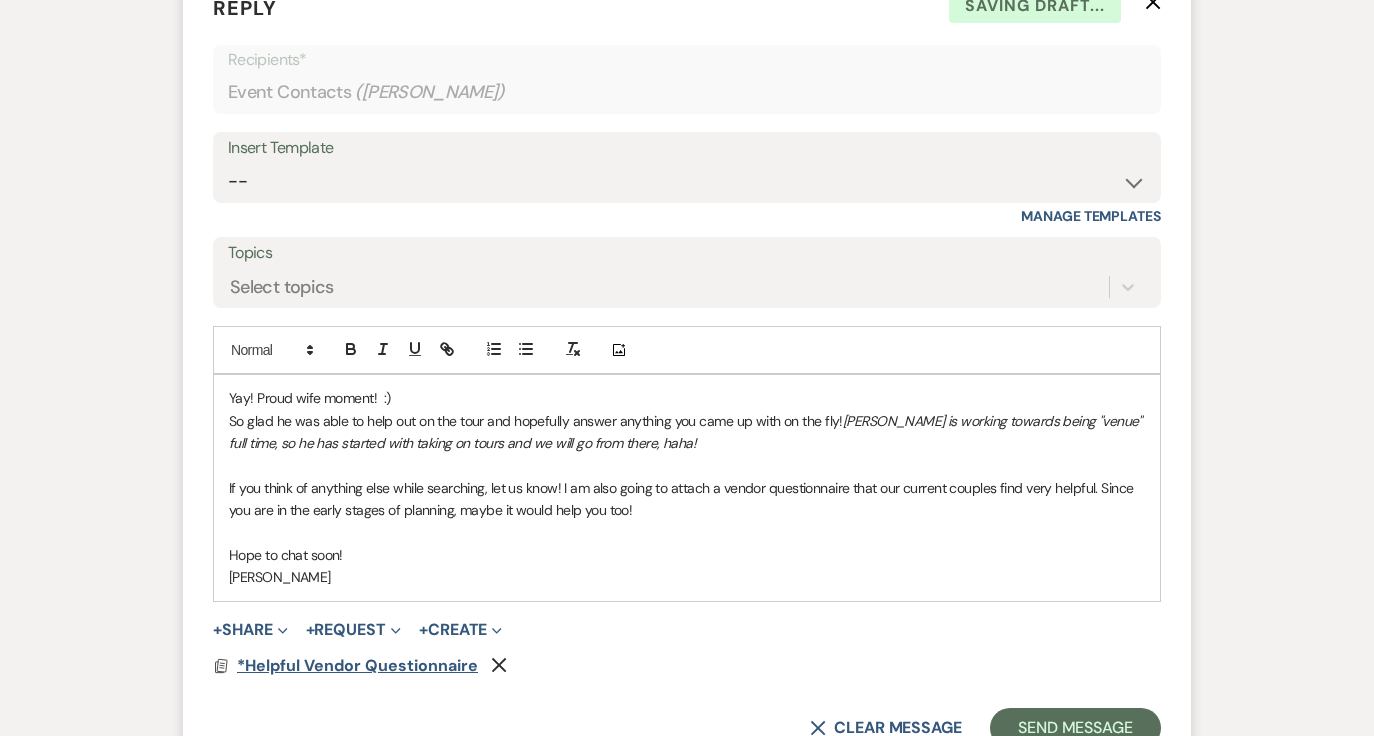 click on "*Helpful Vendor Questionnaire" at bounding box center (357, 665) 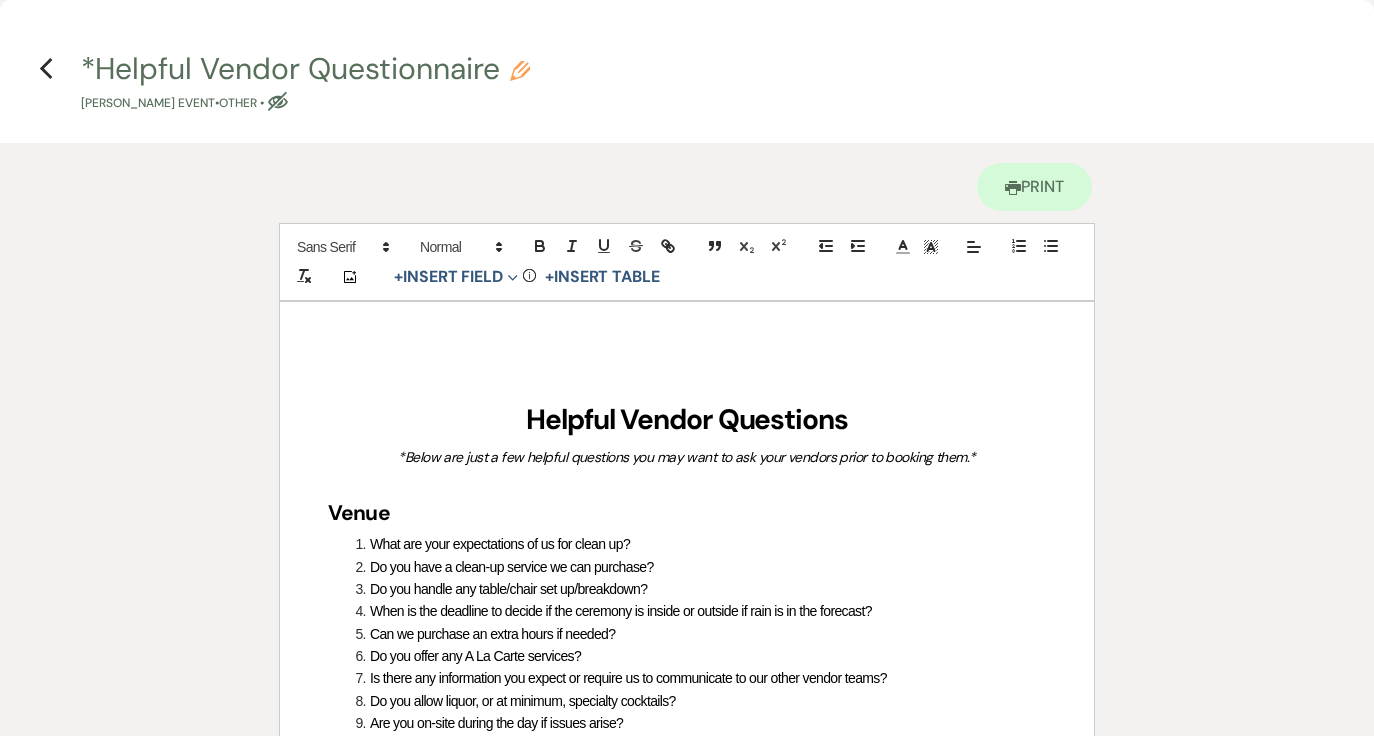 scroll, scrollTop: 9, scrollLeft: 0, axis: vertical 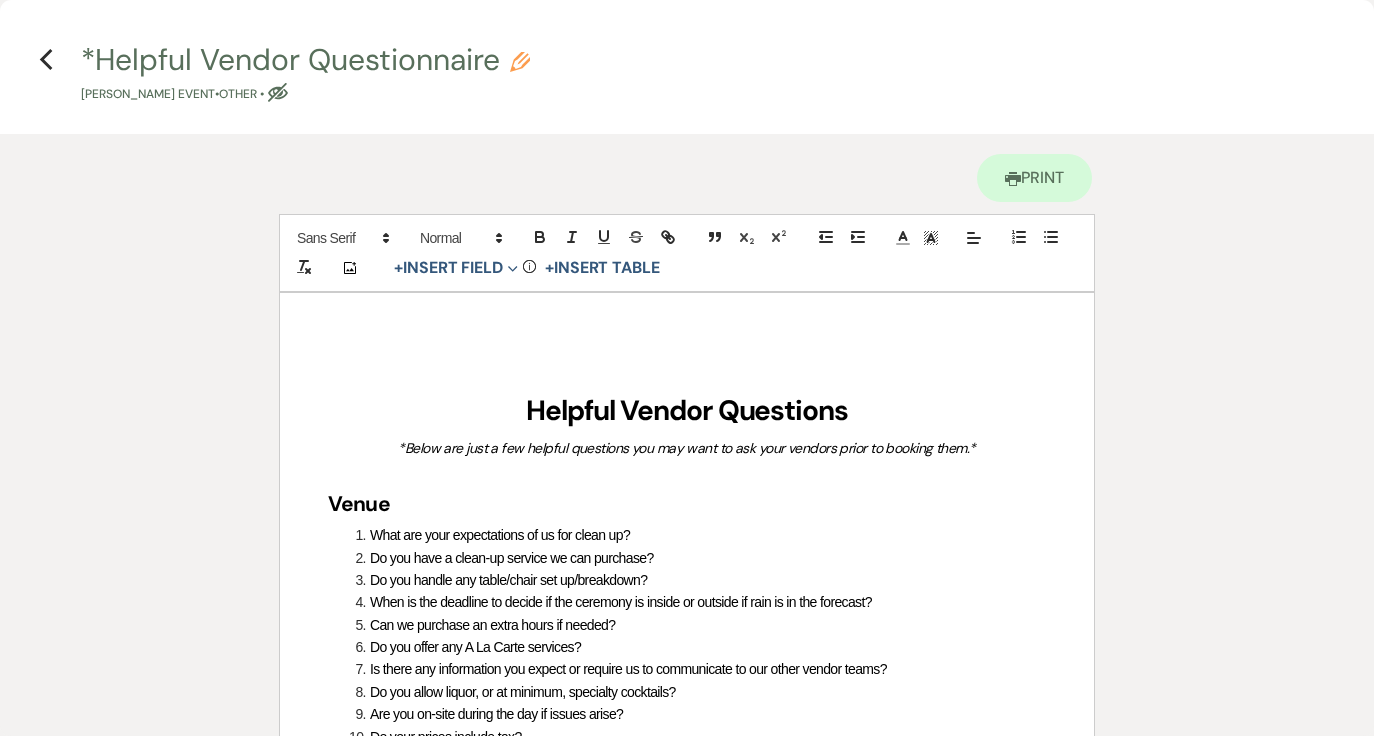 click on "What are your expectations of us for clean up? Do you have a clean-up service we can purchase? Do you handle any table/chair set up/breakdown? When is the deadline to decide if the ceremony is inside or outside if rain is in the forecast? Can we purchase an extra hours if needed? Do you offer any A La Carte services? Is there any information you expect or require us to communicate to our other vendor teams? Do you allow liquor, or at minimum, specialty cocktails? Are you on-site during the day if issues arise? Do your prices include tax? Do your prices include gratuity?" at bounding box center (687, 647) 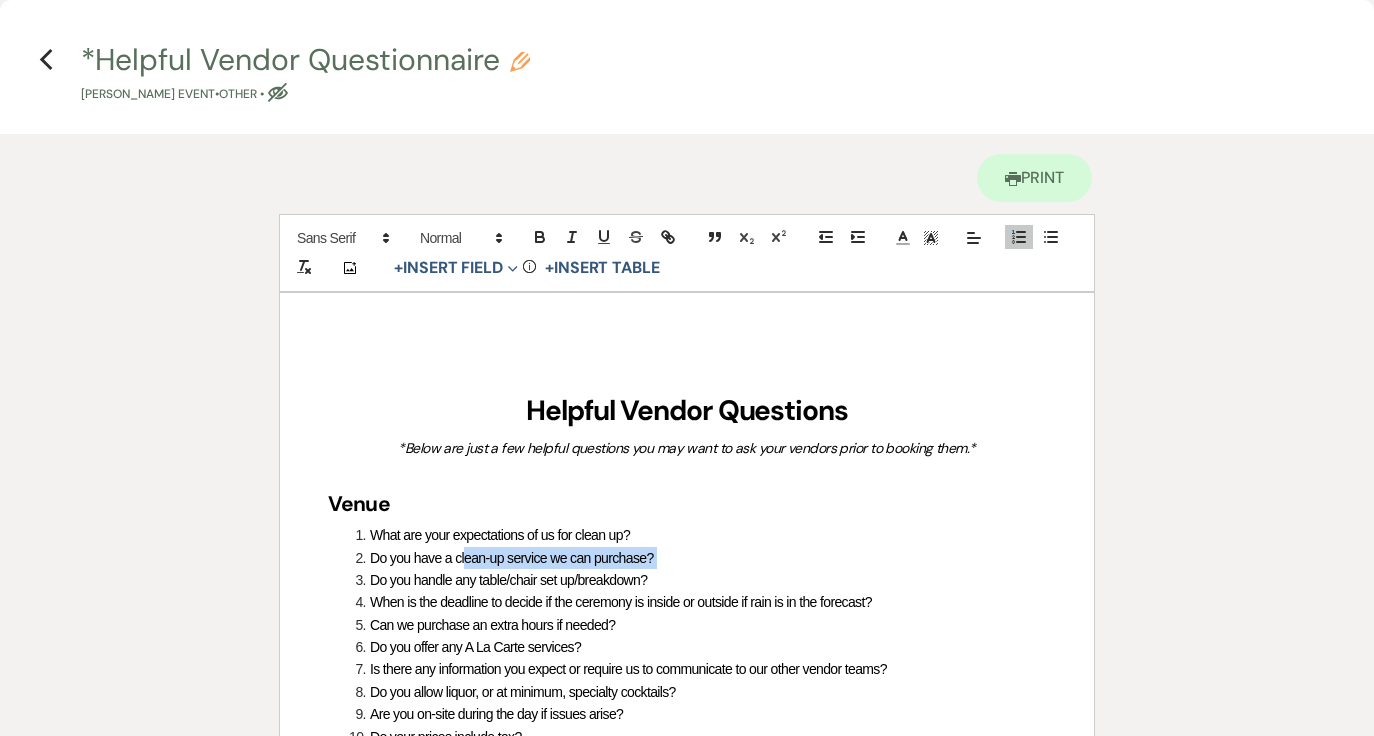 click on "Do you have a clean-up service we can purchase?" at bounding box center [512, 558] 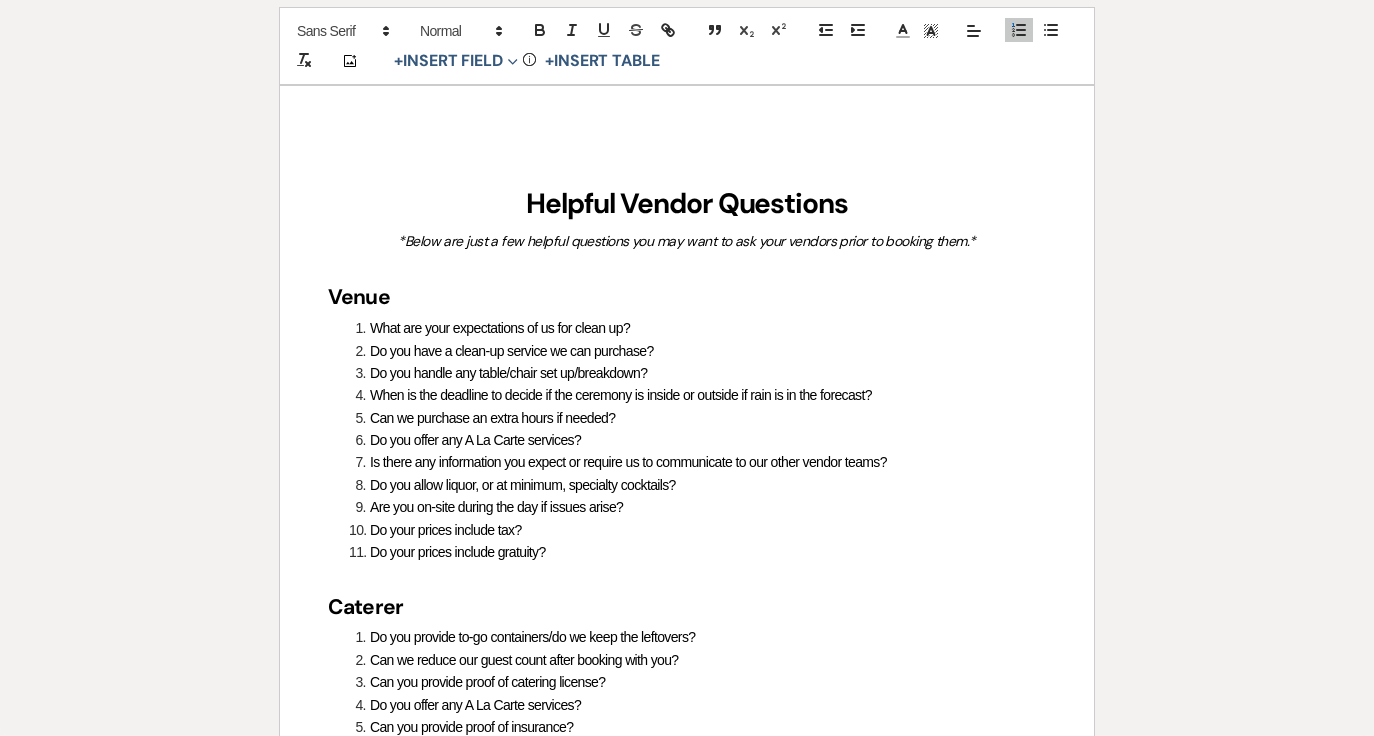 scroll, scrollTop: 418, scrollLeft: 0, axis: vertical 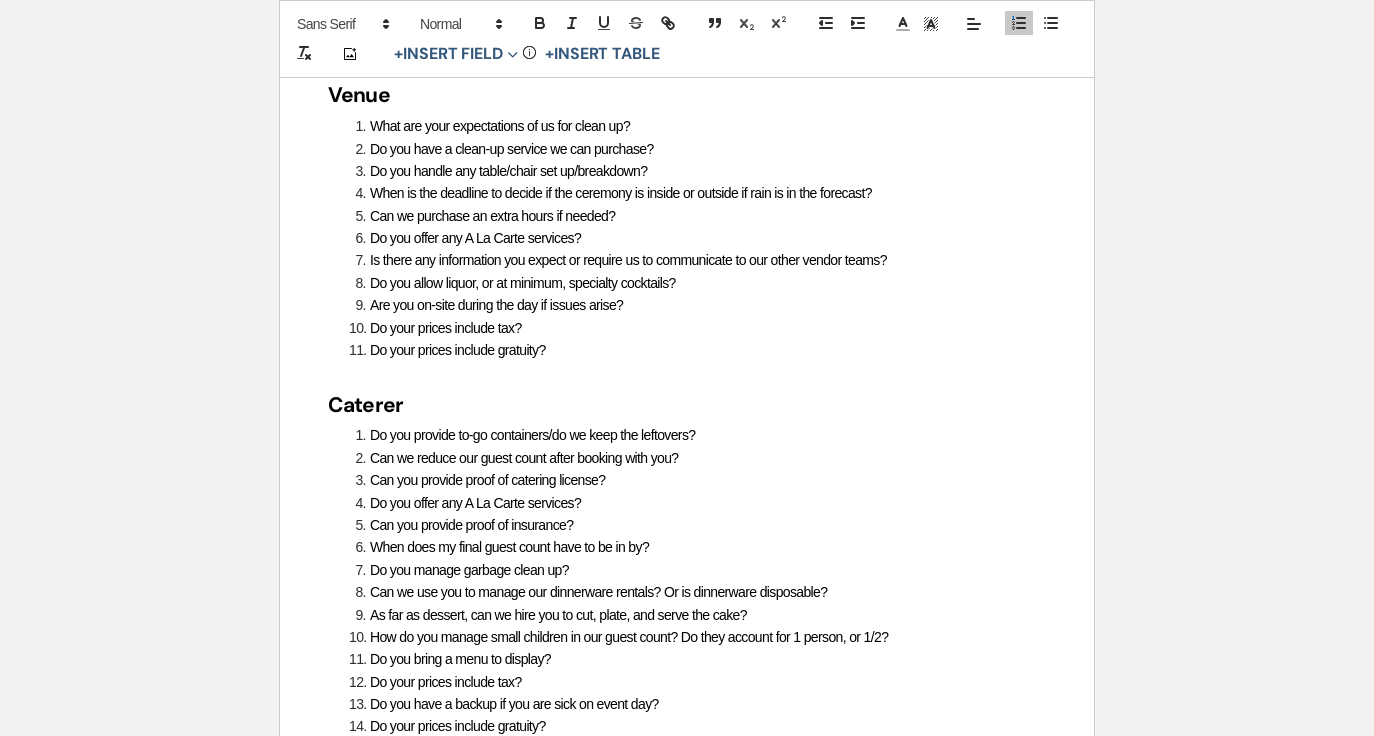 click on "Do you offer any A La Carte services?" at bounding box center (697, 238) 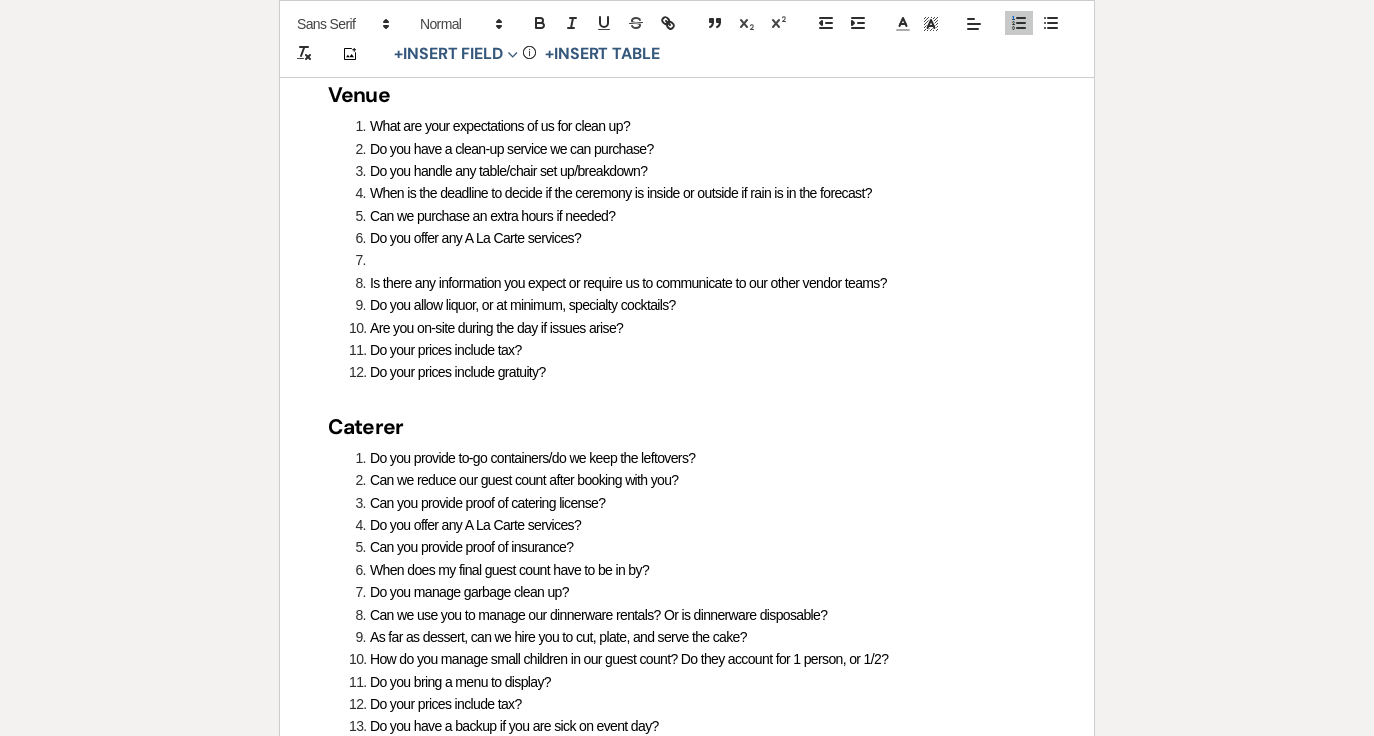 type 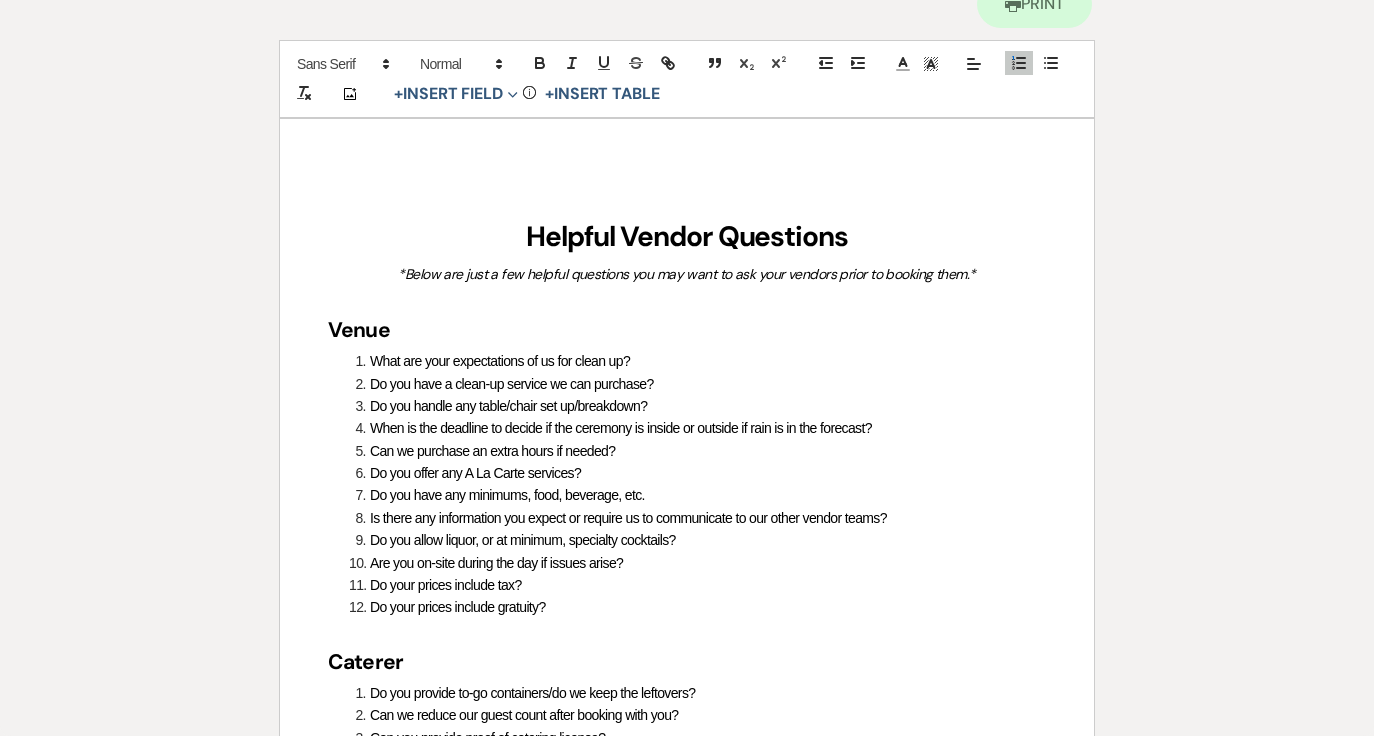 scroll, scrollTop: 189, scrollLeft: 0, axis: vertical 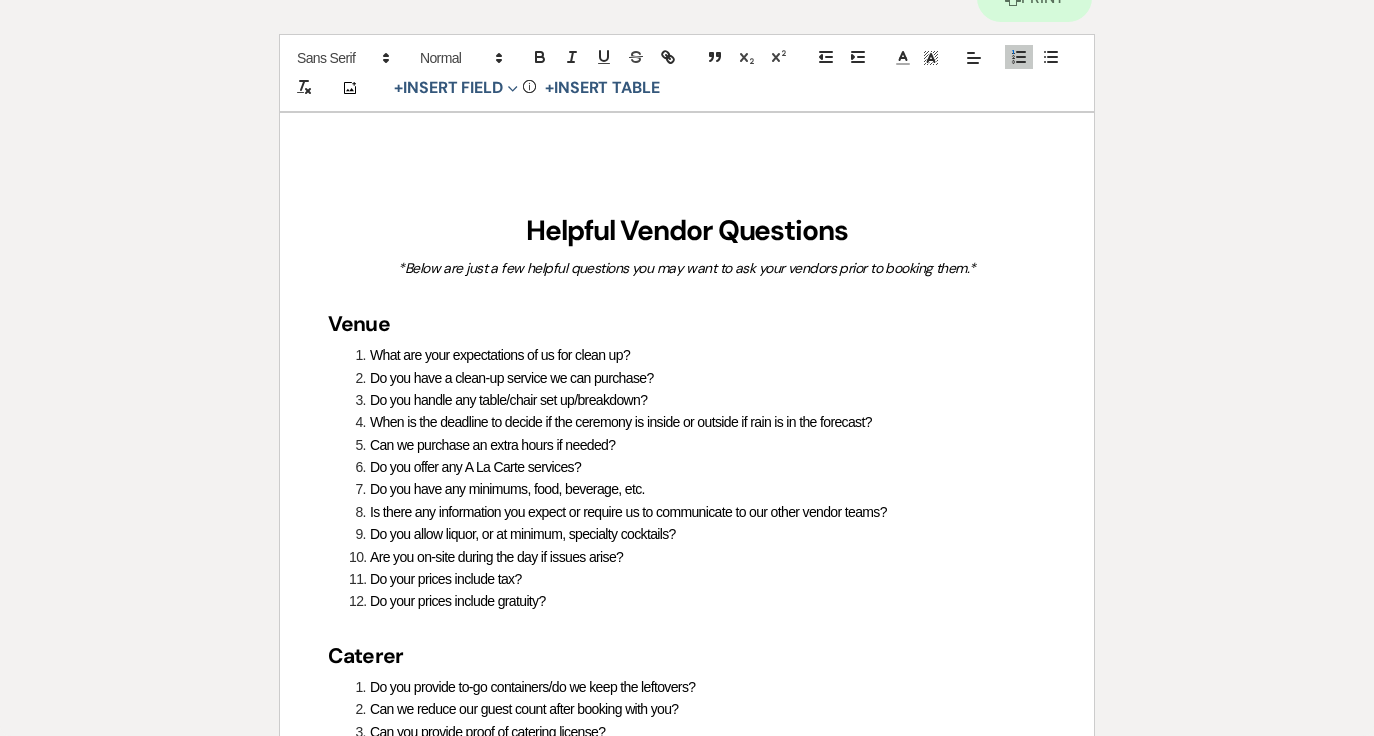 click on "Do your prices include gratuity?" at bounding box center (458, 601) 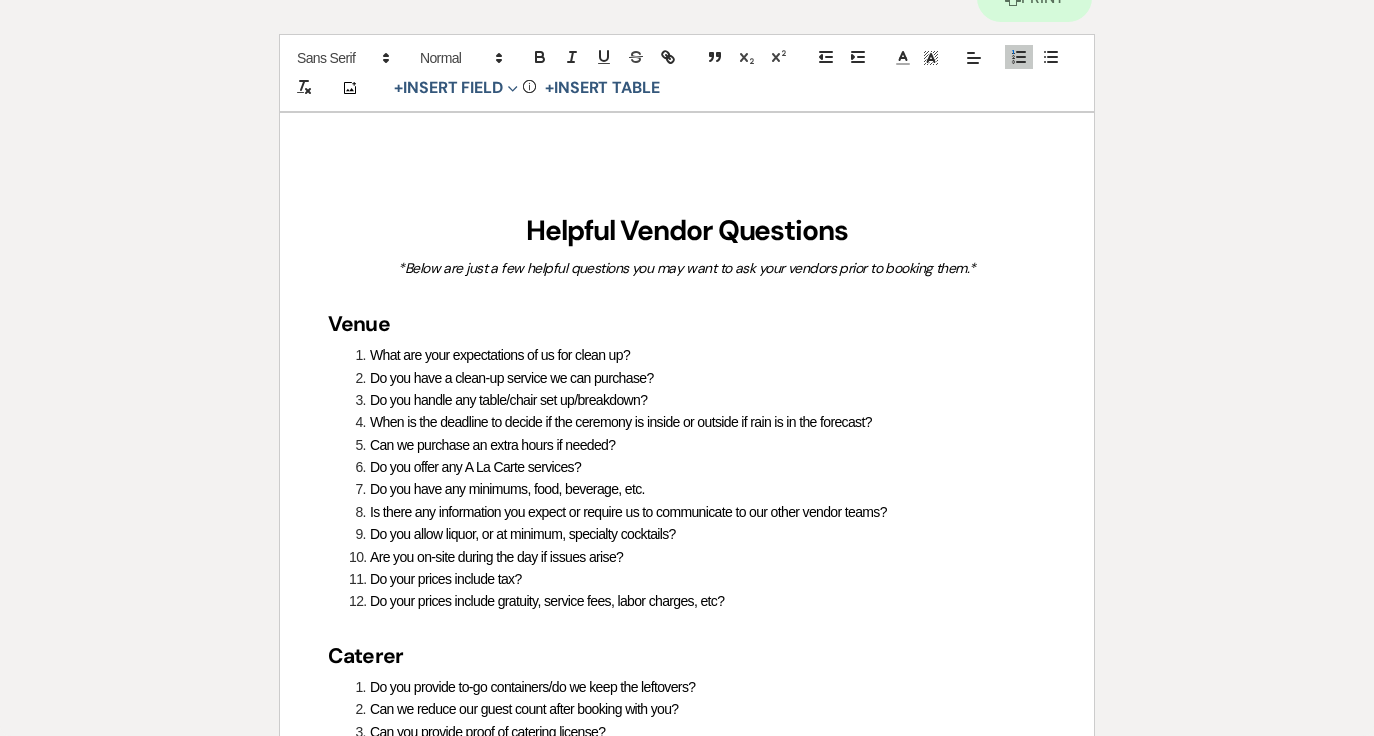 scroll, scrollTop: 0, scrollLeft: 0, axis: both 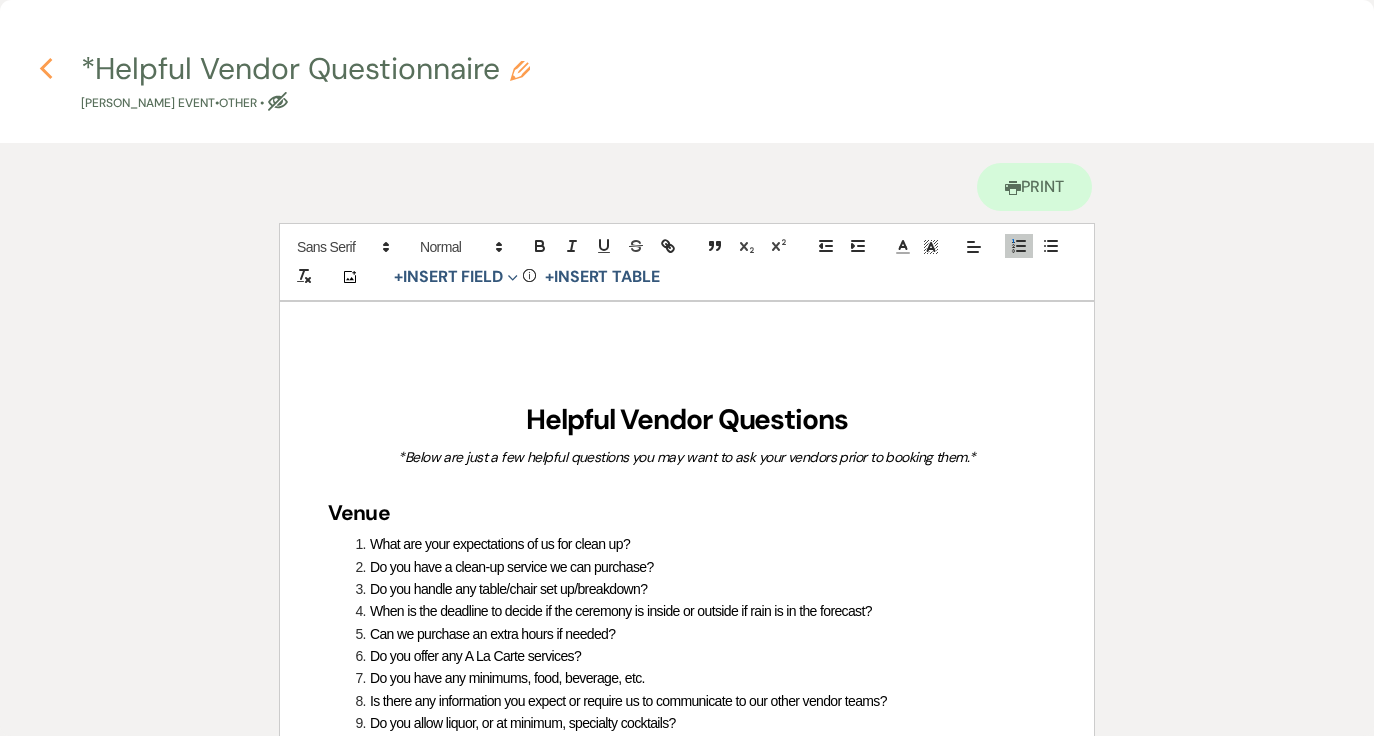 click on "Previous" 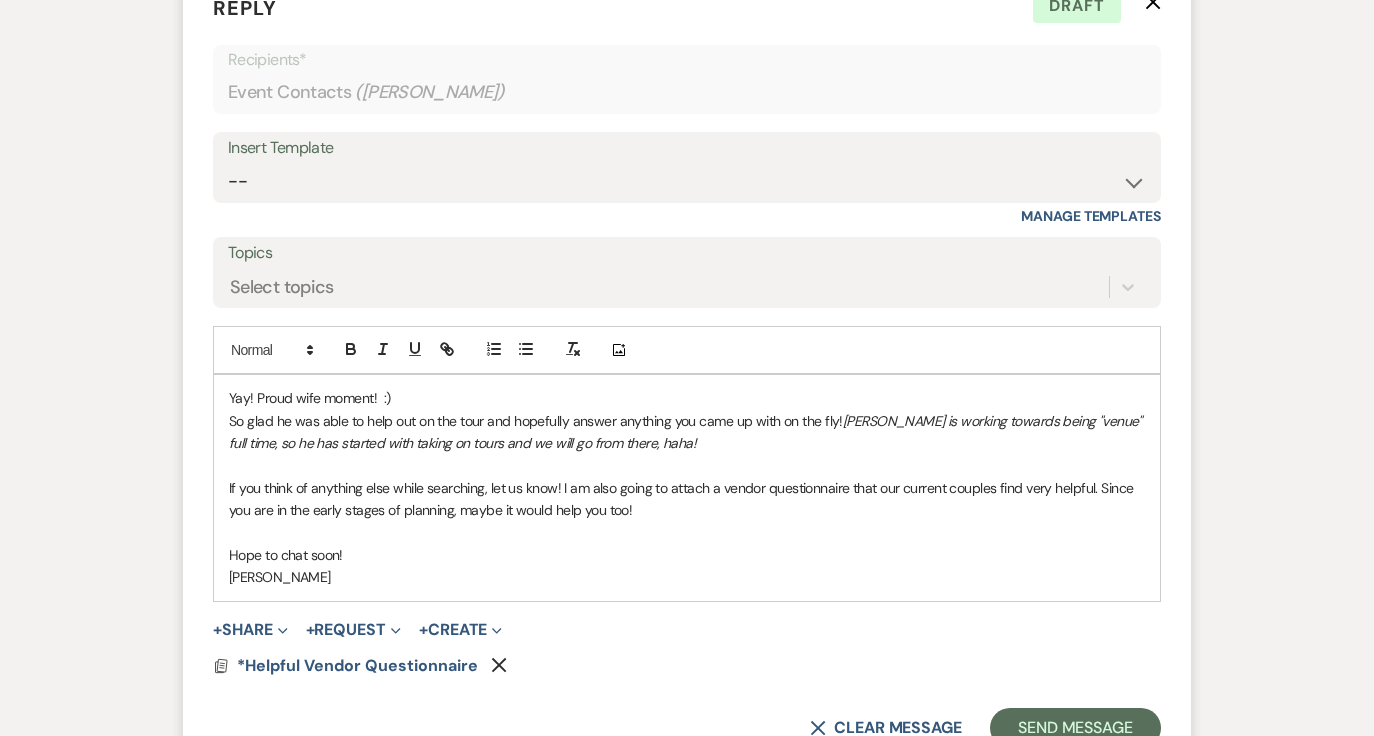scroll, scrollTop: 3639, scrollLeft: 0, axis: vertical 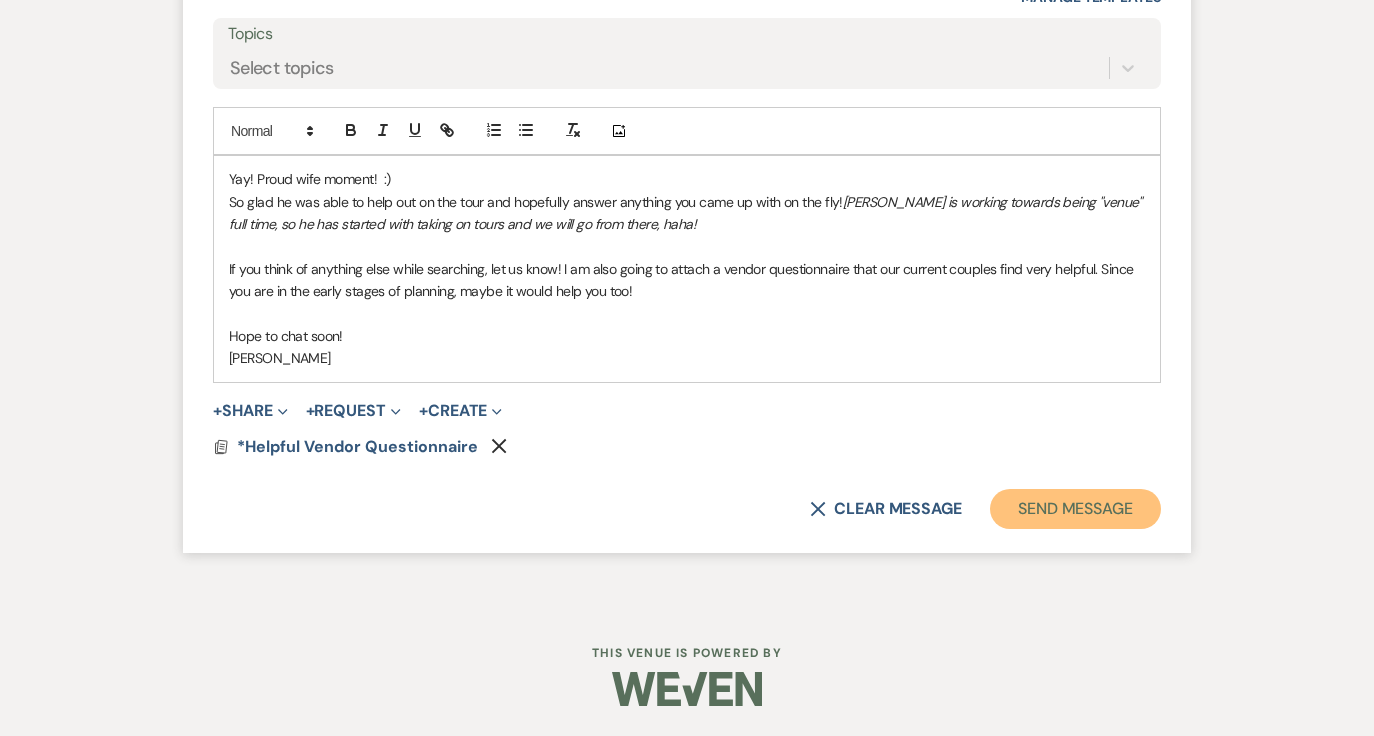 click on "Send Message" at bounding box center [1075, 509] 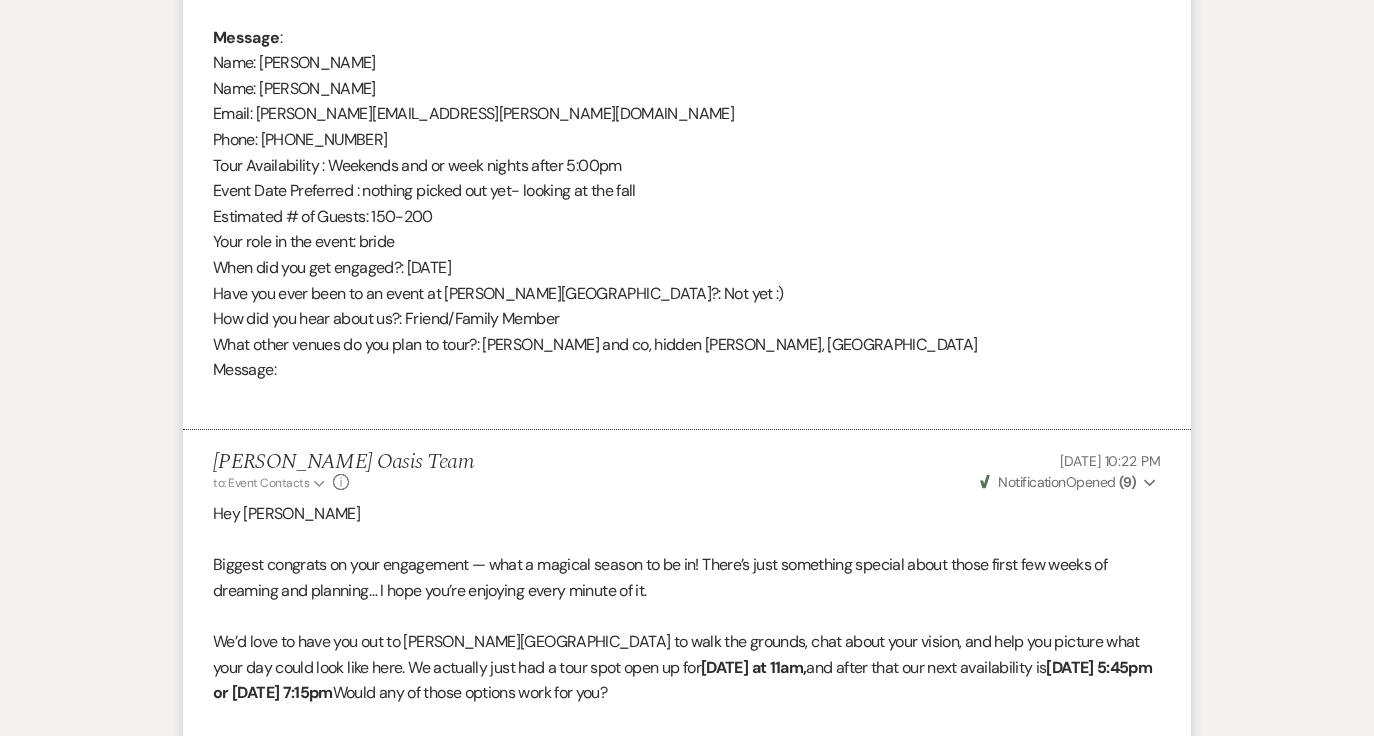 scroll, scrollTop: 0, scrollLeft: 0, axis: both 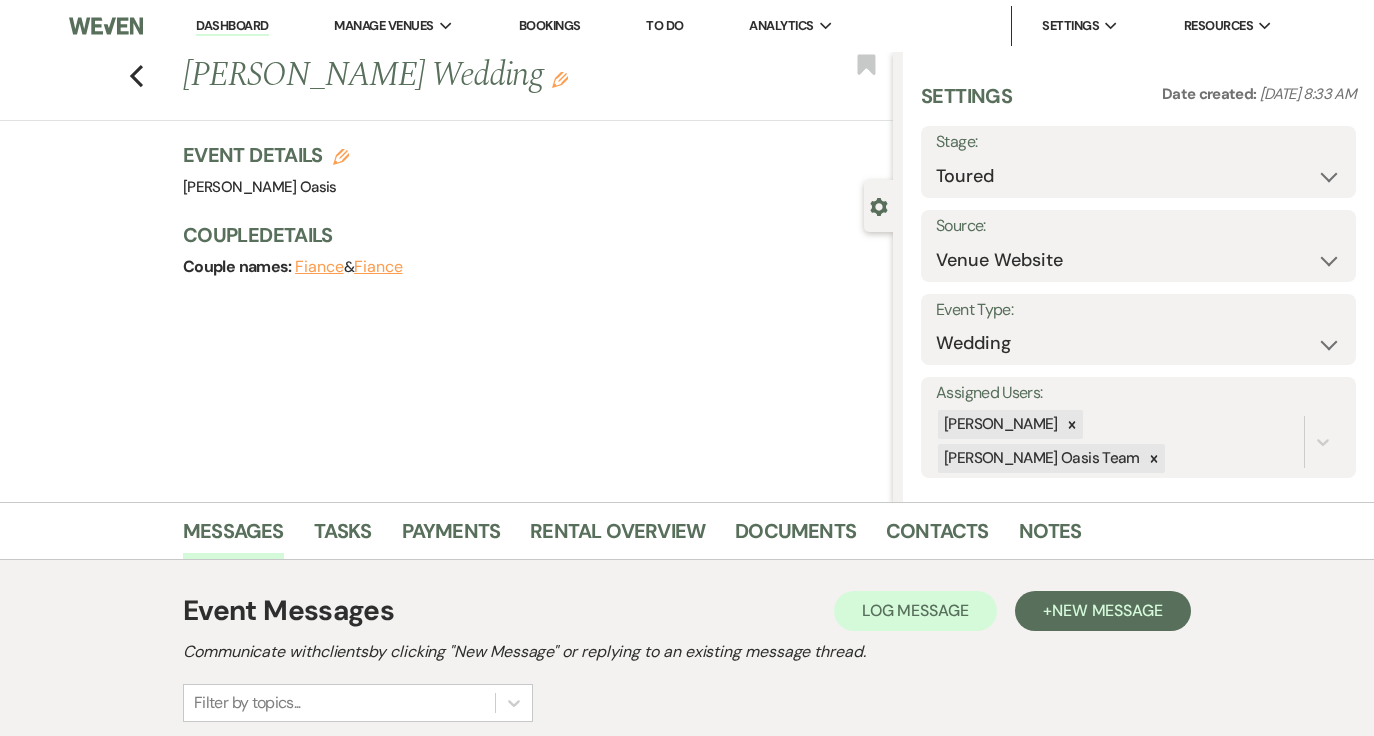 click on "Dashboard" at bounding box center (232, 26) 